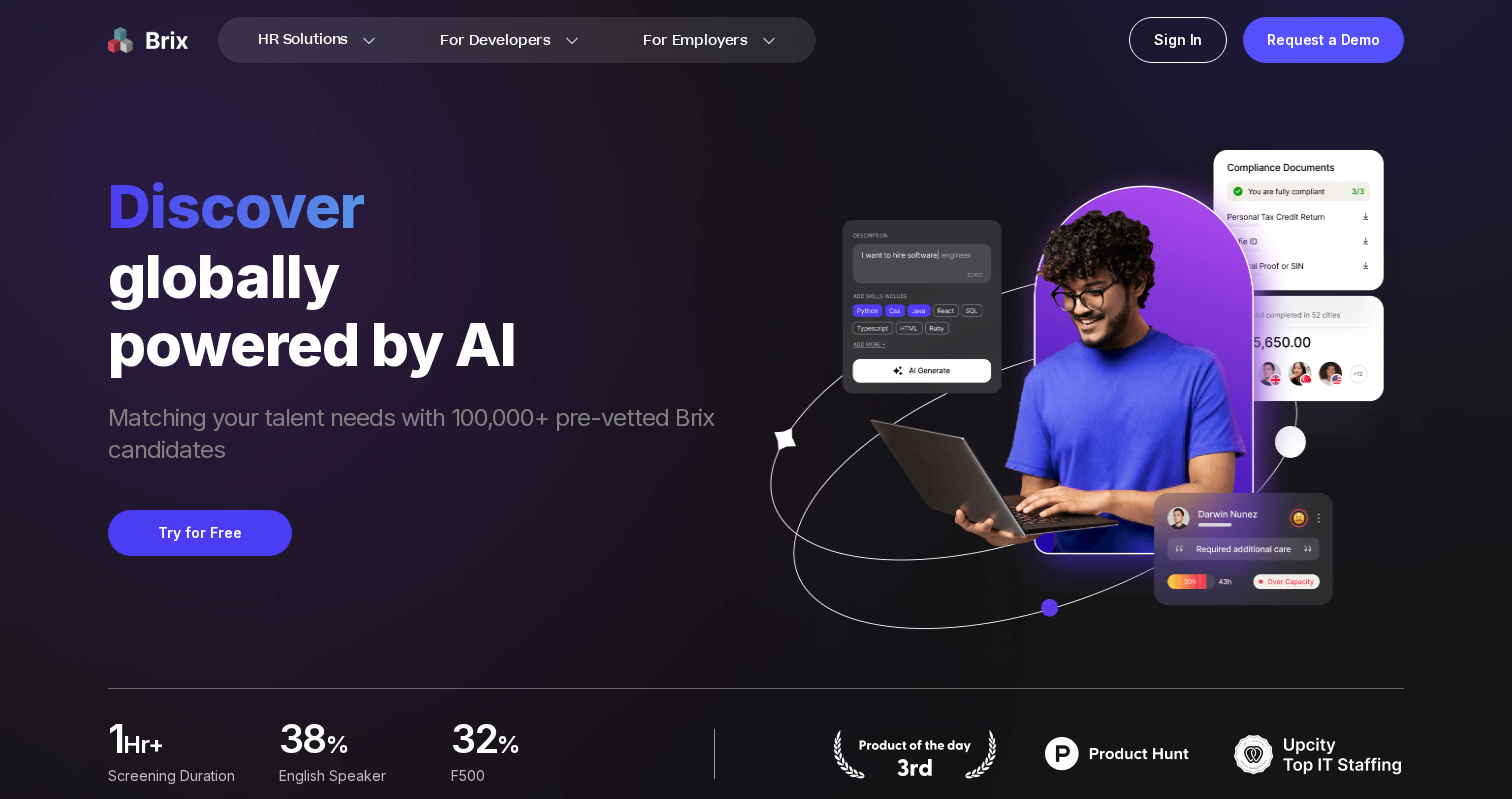 scroll, scrollTop: 238, scrollLeft: 0, axis: vertical 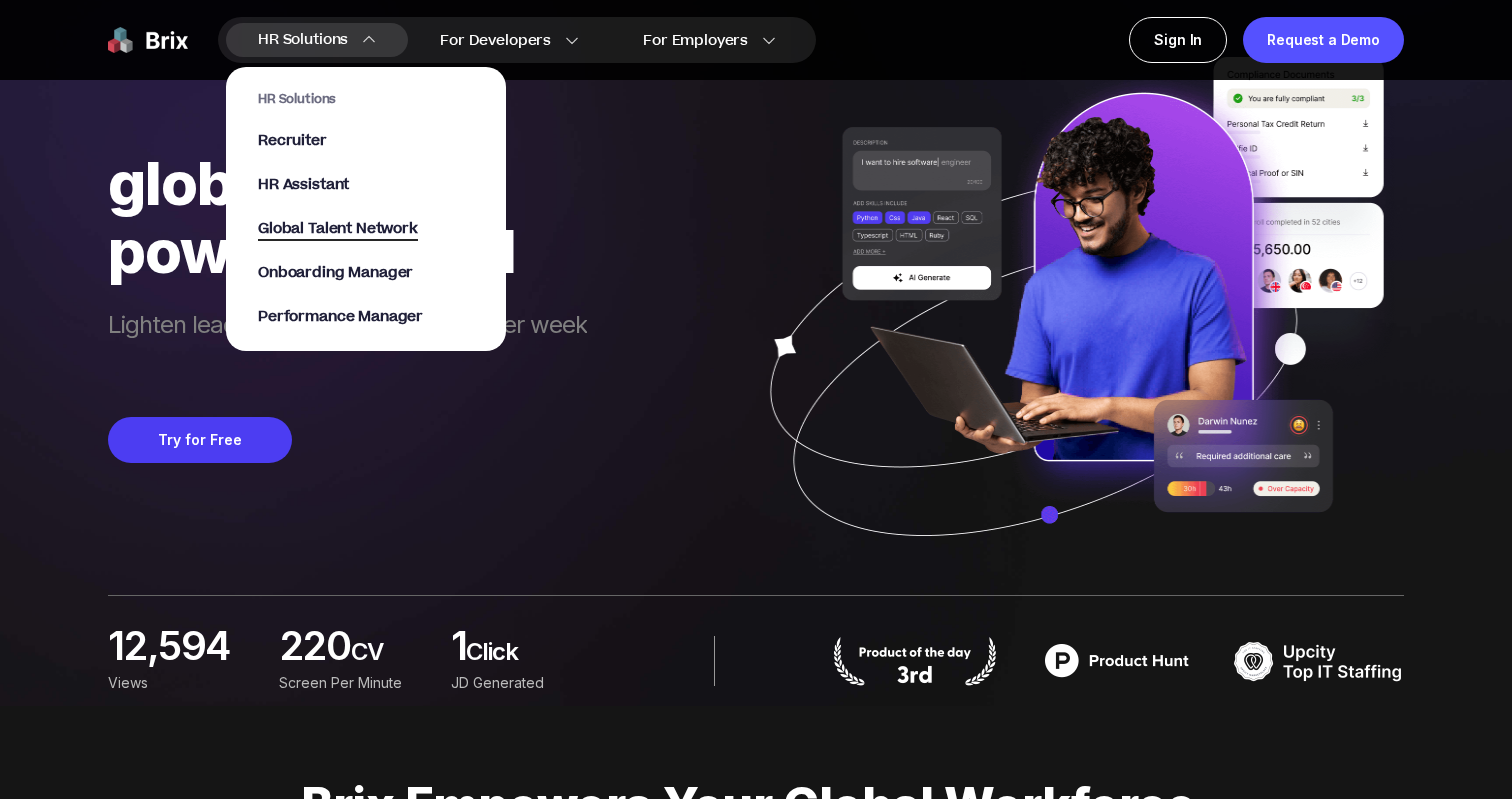 click on "Global Talent Network" at bounding box center (338, 229) 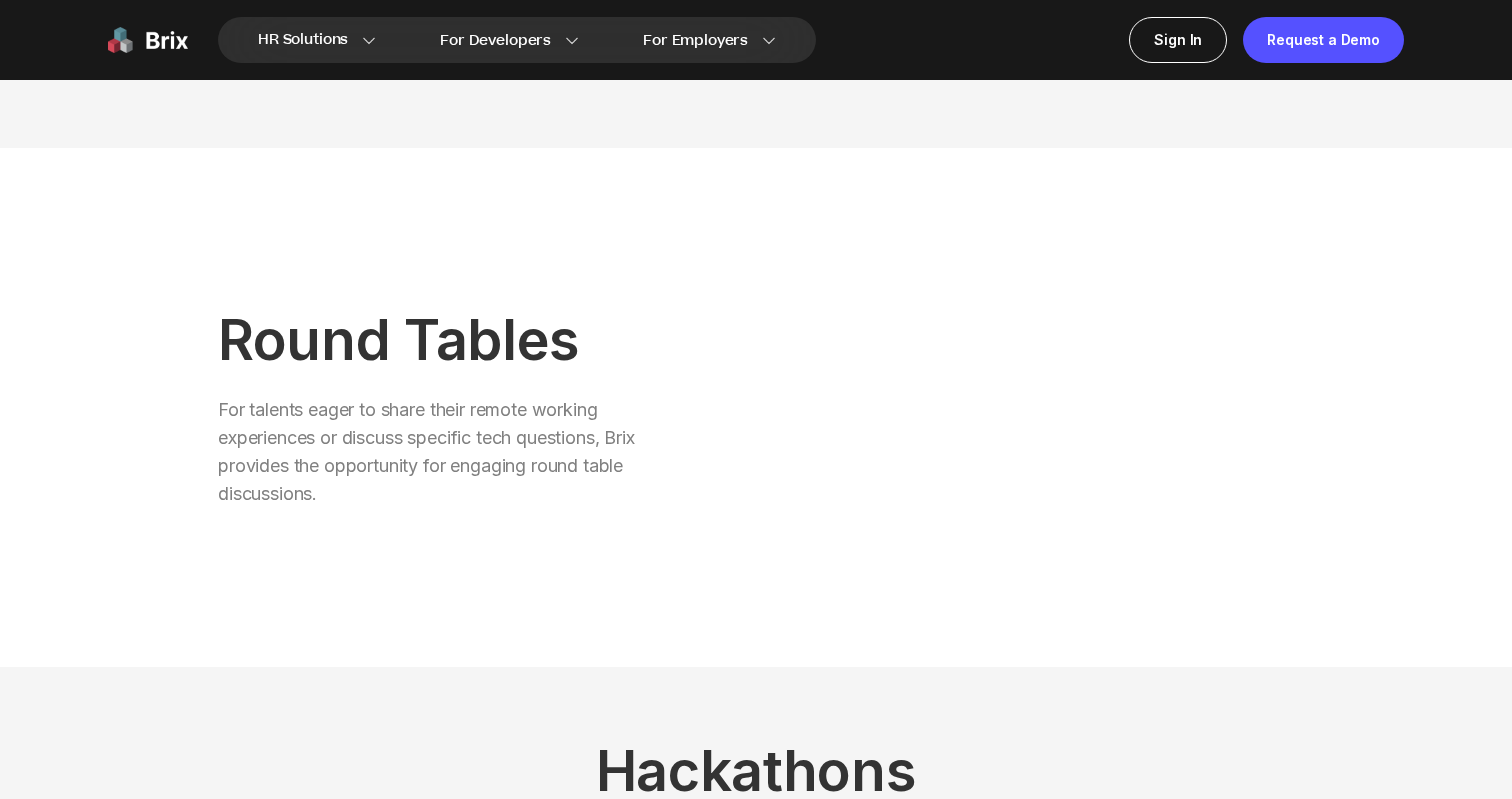 scroll, scrollTop: 1676, scrollLeft: 0, axis: vertical 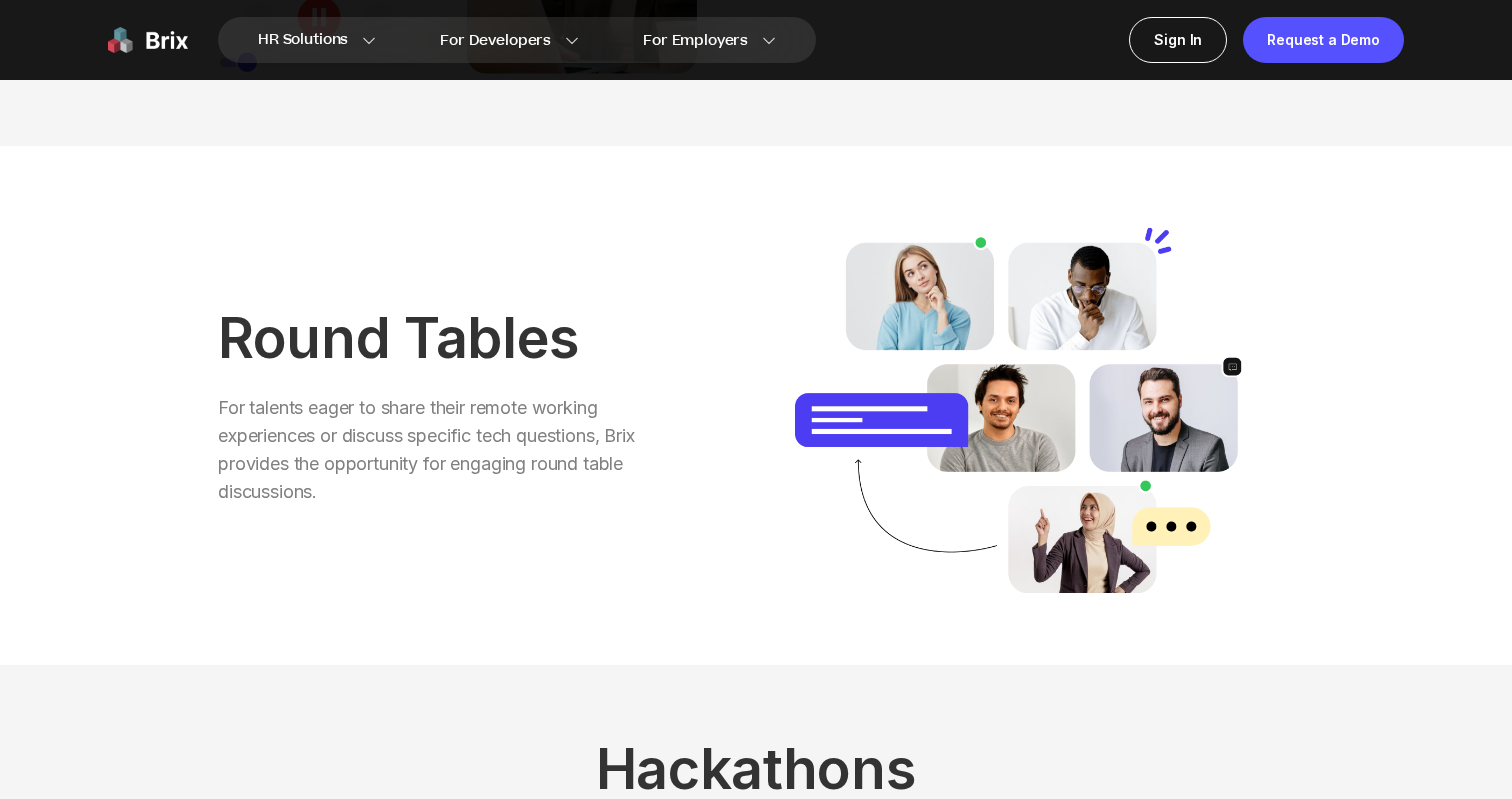 drag, startPoint x: 411, startPoint y: 504, endPoint x: 217, endPoint y: 350, distance: 247.69336 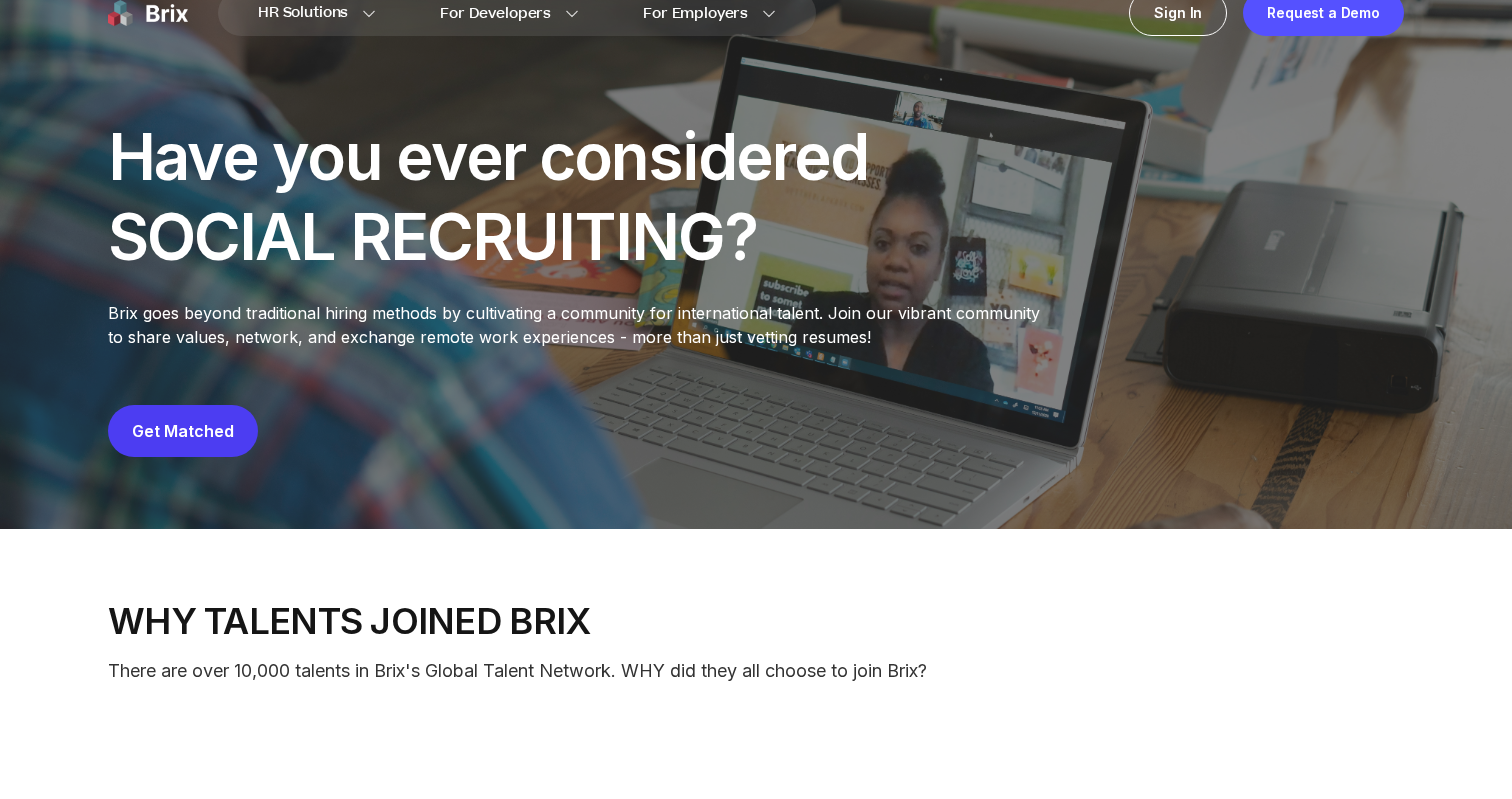 scroll, scrollTop: 0, scrollLeft: 0, axis: both 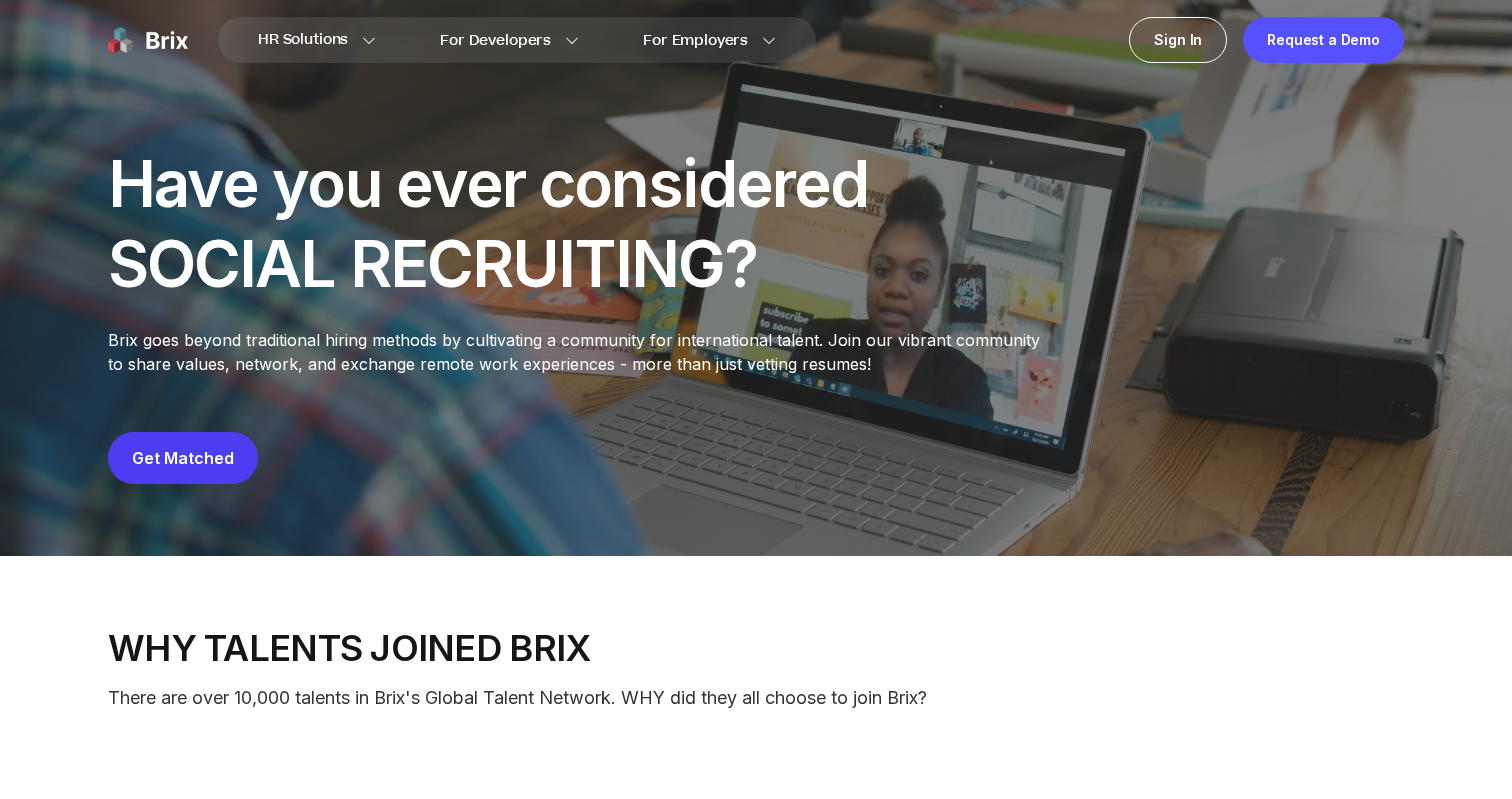 click on "Get Matched" at bounding box center [183, 458] 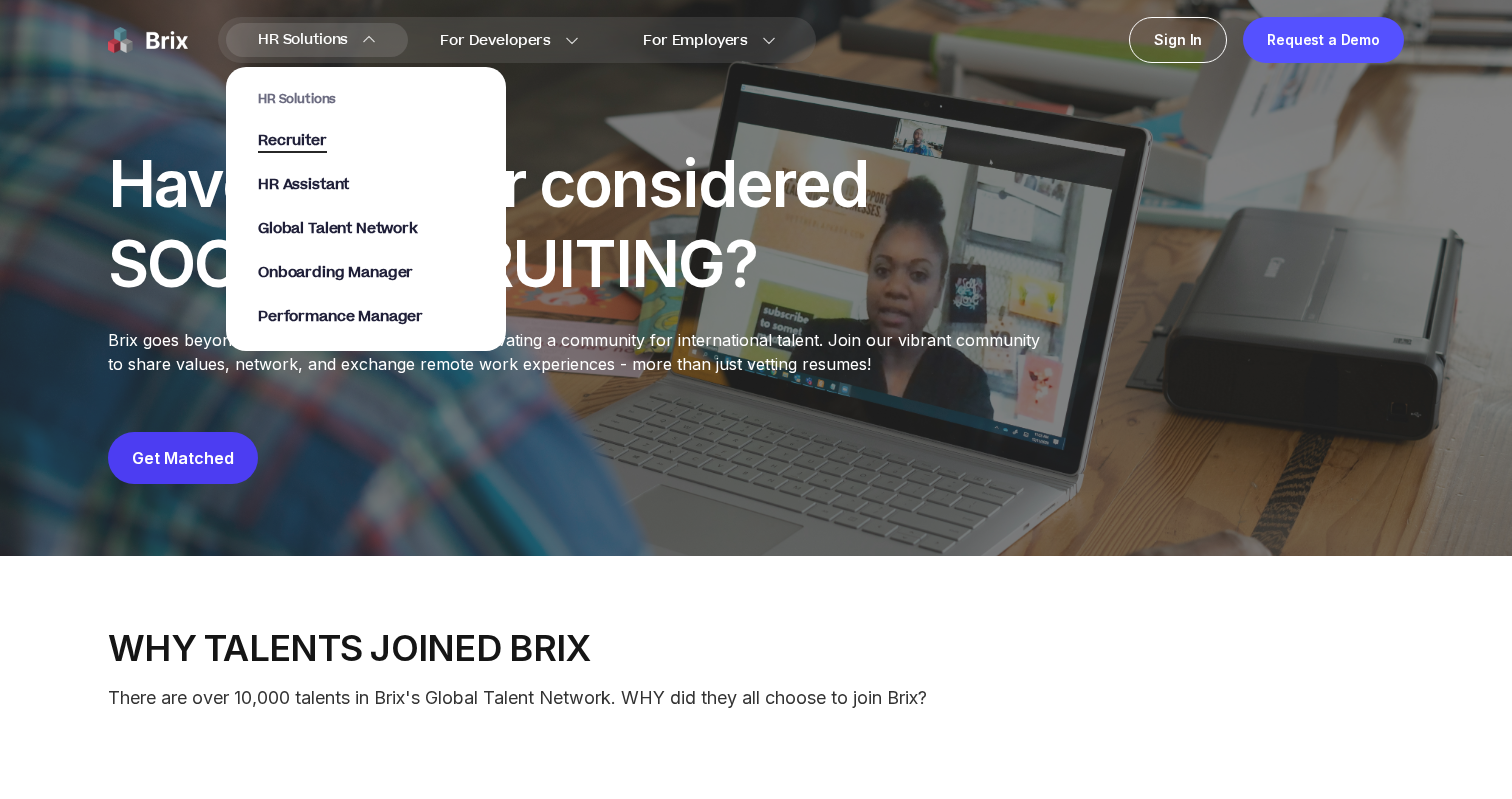 click on "Recruiter" at bounding box center (292, 141) 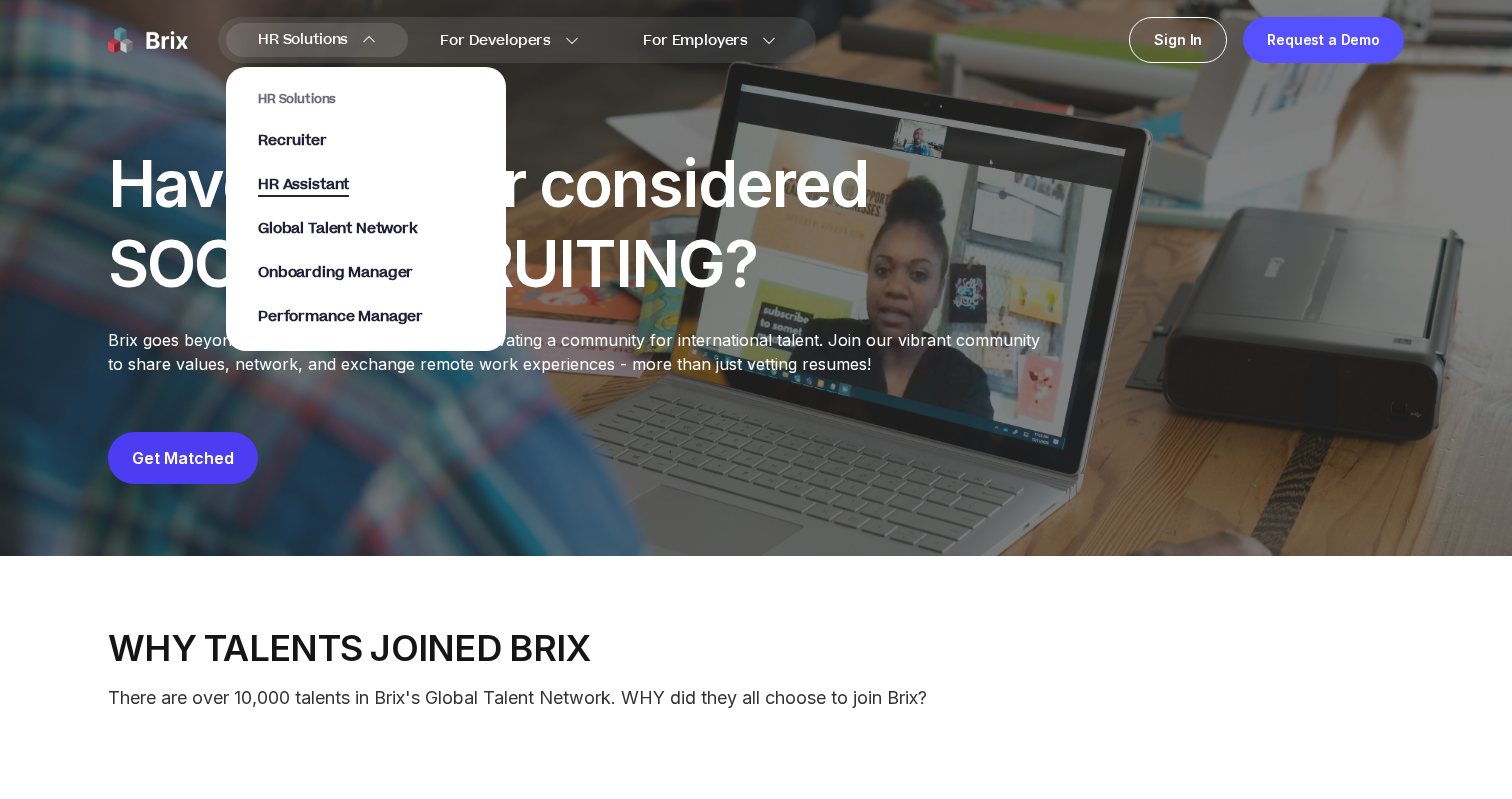 click on "HR Assistant" at bounding box center (303, 185) 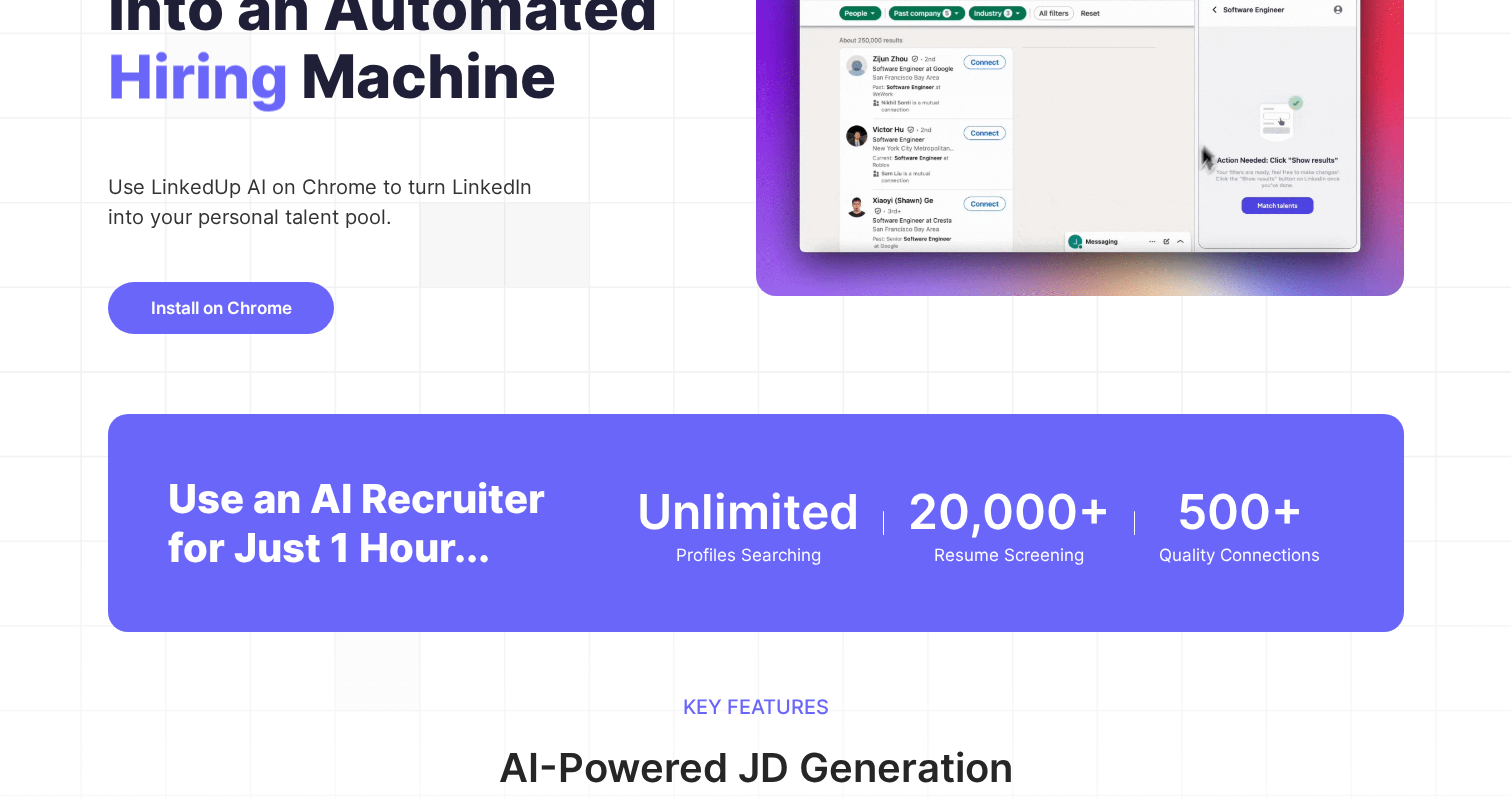 scroll, scrollTop: 0, scrollLeft: 0, axis: both 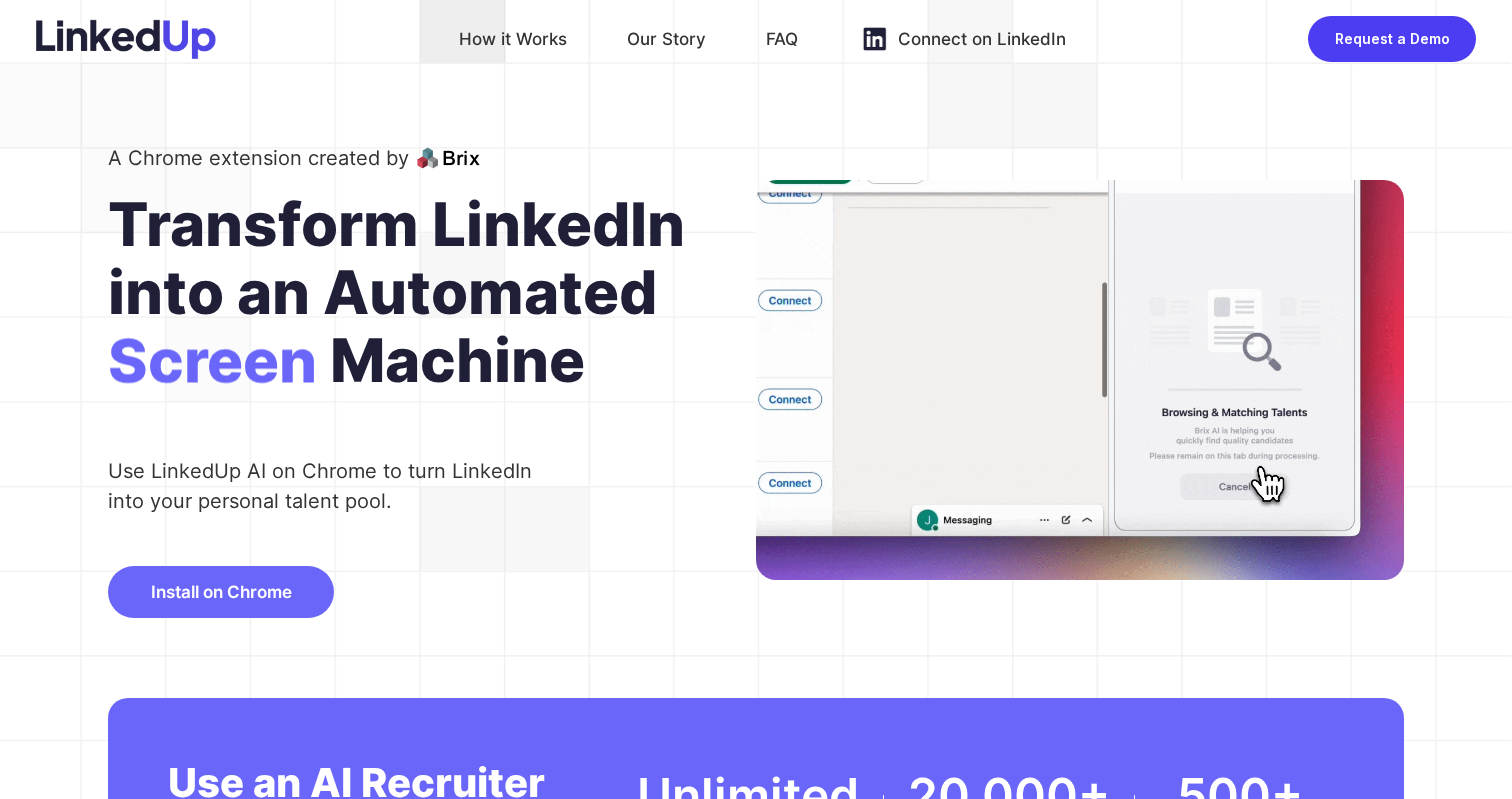 click on "How it Works" at bounding box center (513, 39) 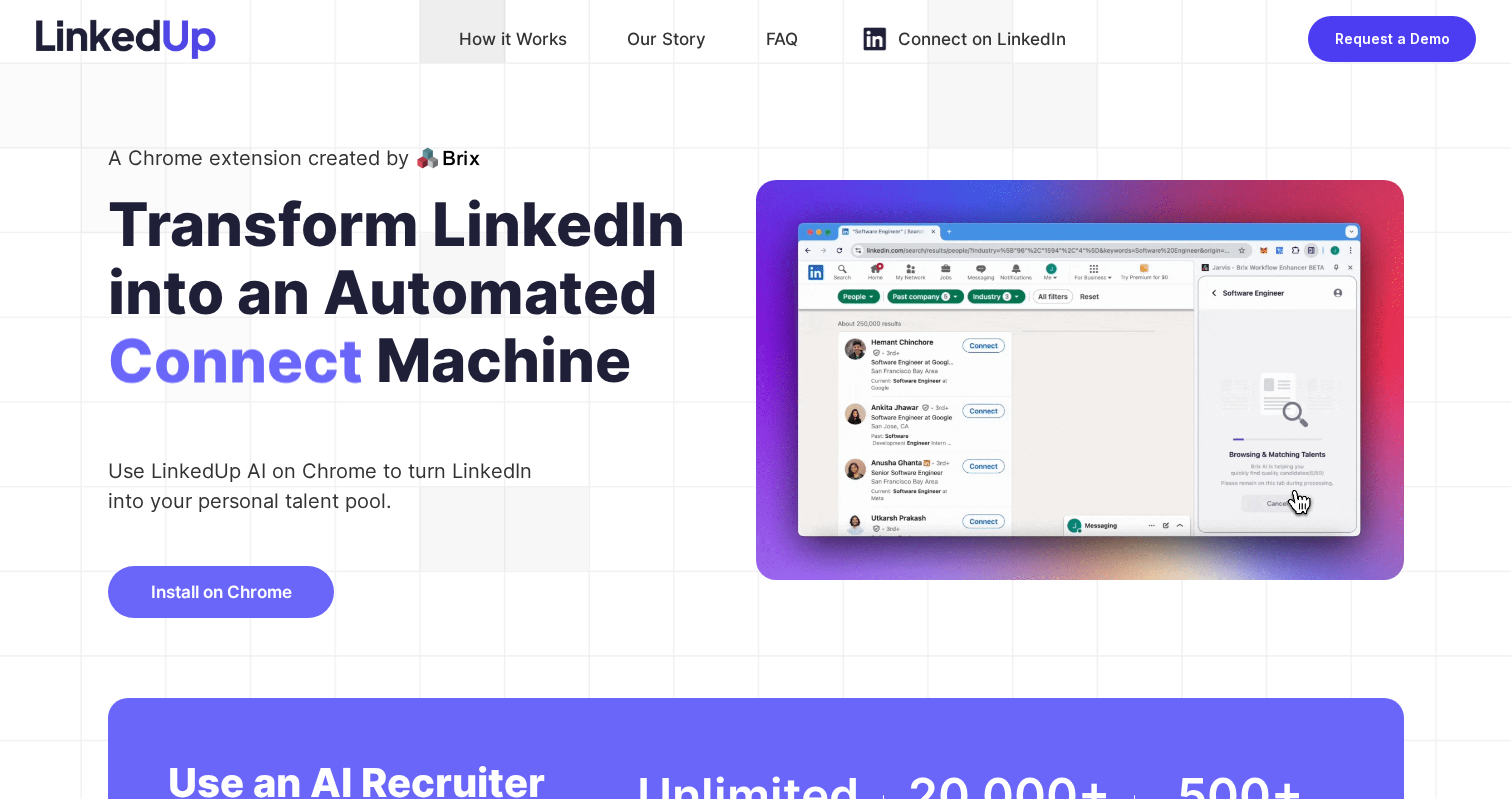 click at bounding box center (126, 39) 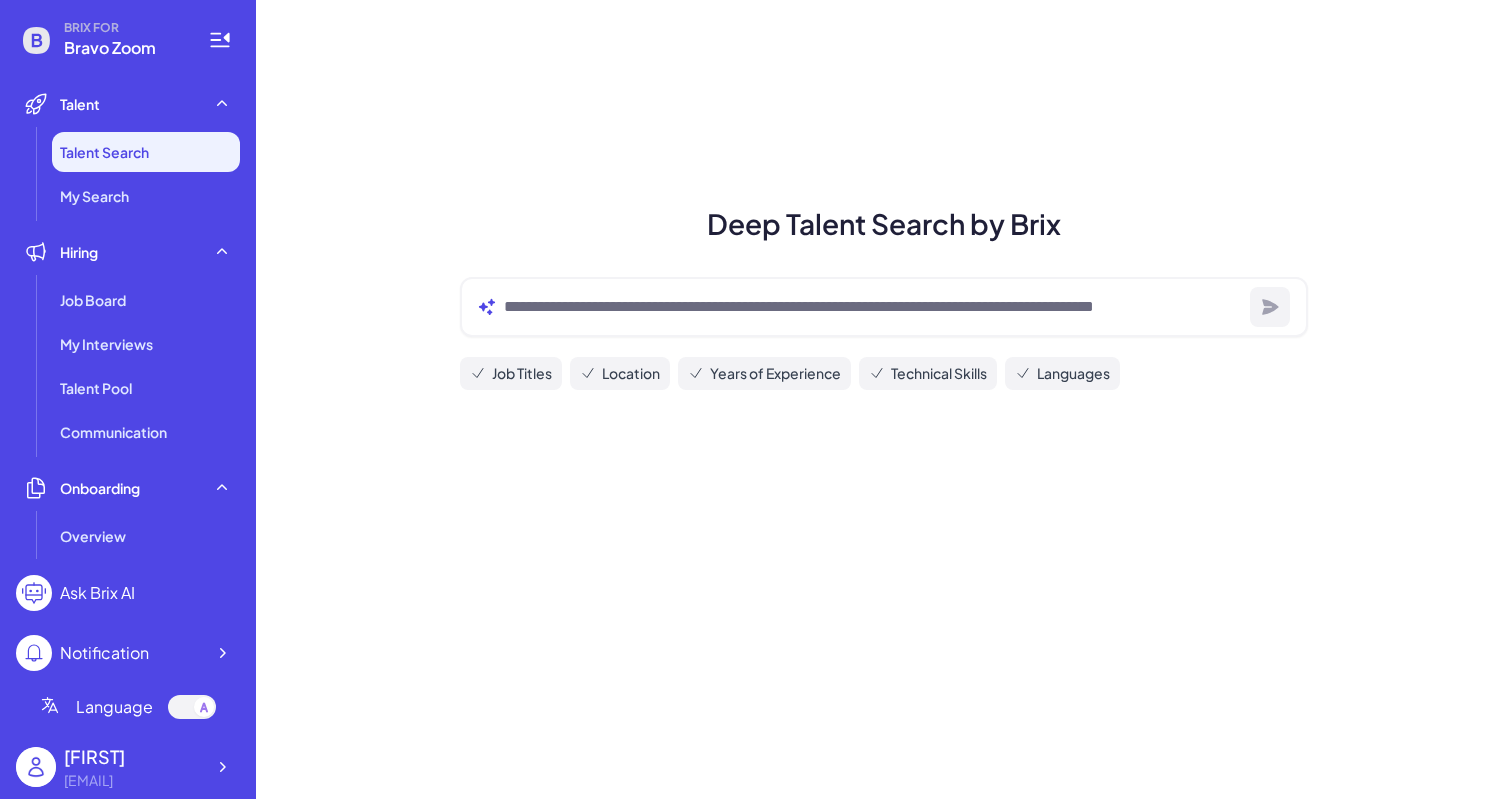 scroll, scrollTop: 0, scrollLeft: 0, axis: both 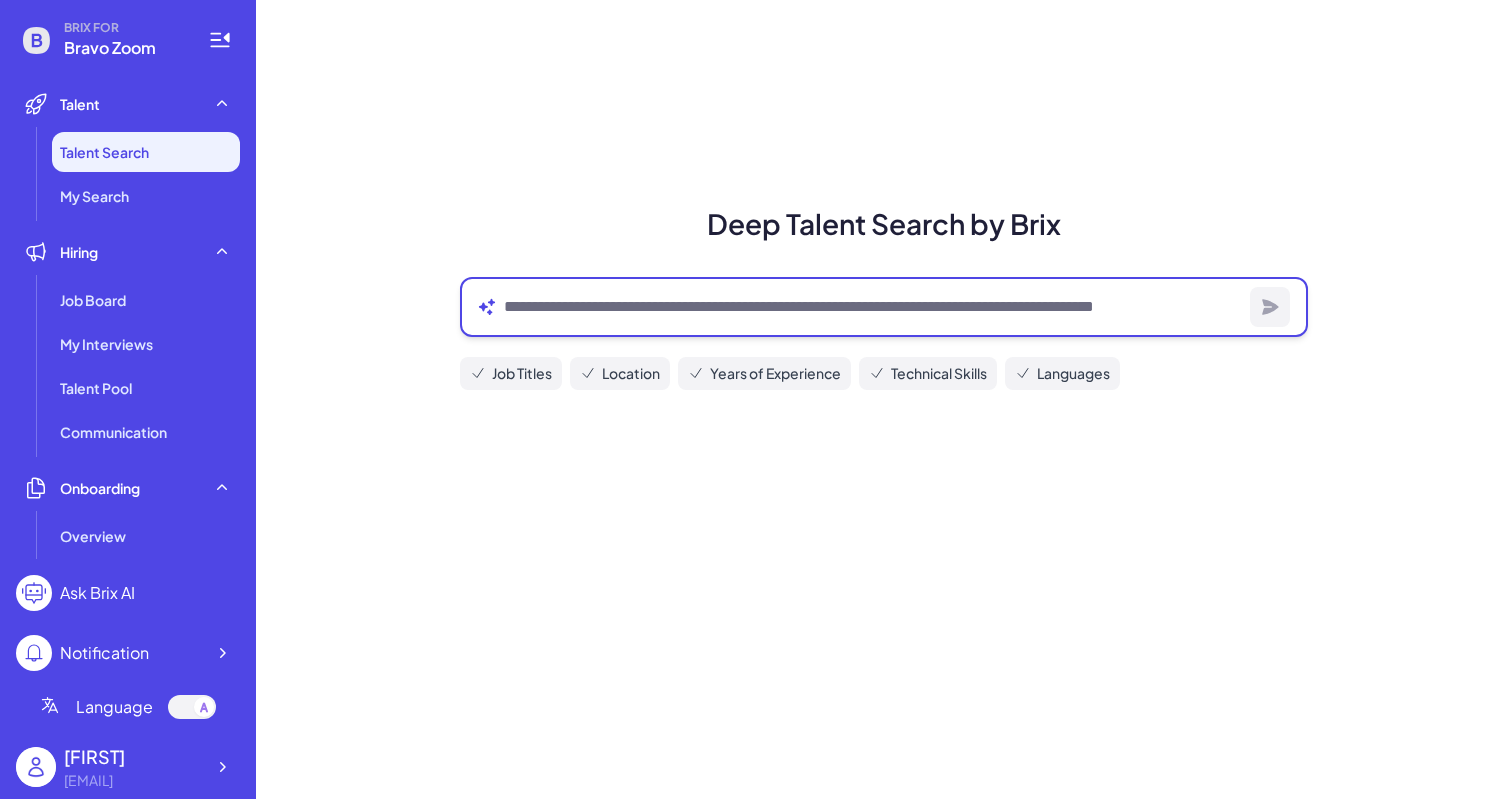 click at bounding box center (873, 307) 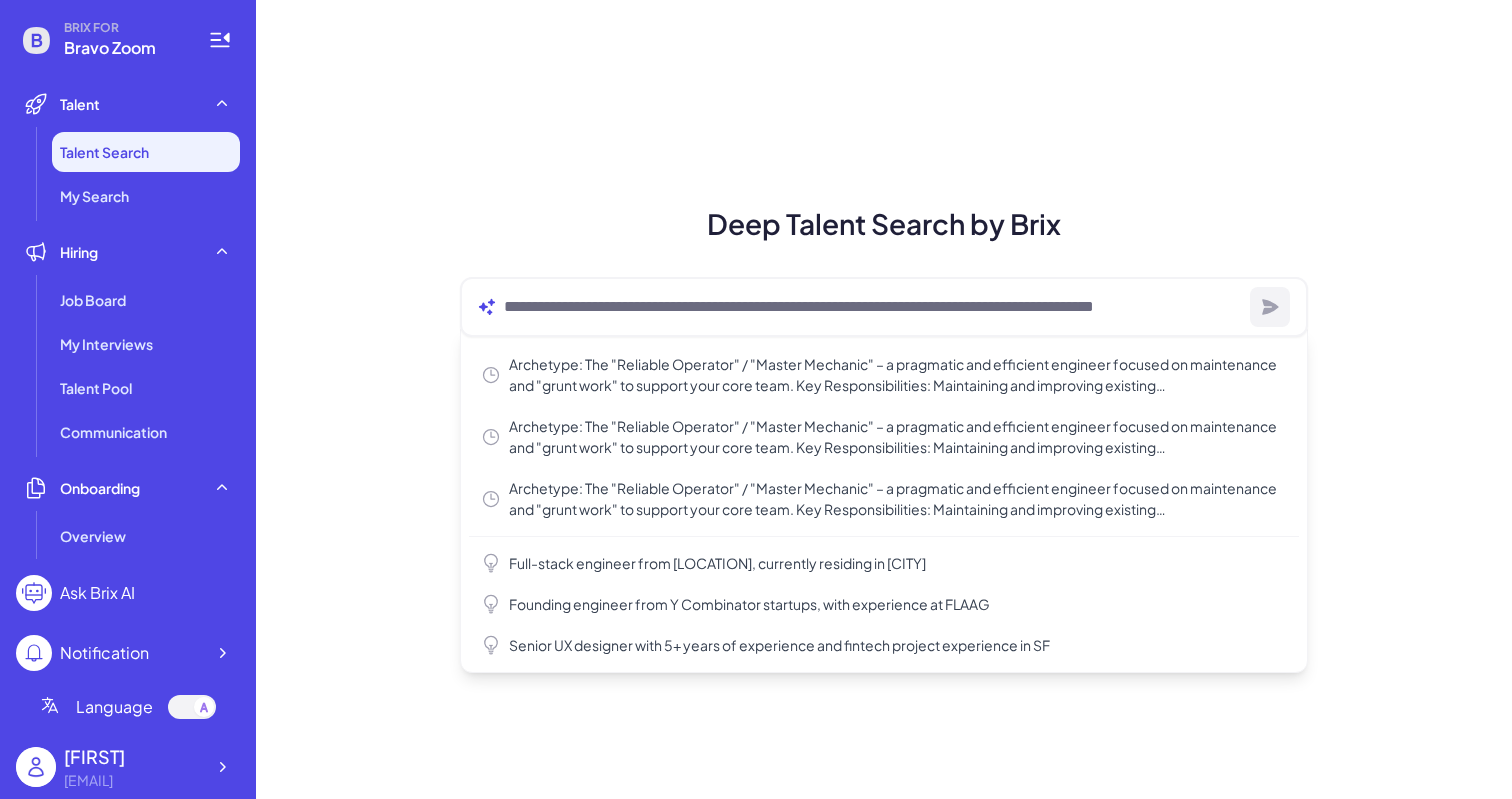 click on "Deep Talent Search by Brix Archetype: The "Reliable Operator" / "Master Mechanic" – a pragmatic and efficient engineer focused on maintenance and "grunt work" to support your core team.
Key Responsibilities:
Maintaining and improving existing services/components.
Handling a queue of well-defined engineering tasks (e.g., bug fixes, minor features).
Providing clear, proactive status updates.
Tech Stack:
5+ years experience
TypeScript, React, Node.js, Postgres, AWS
Graduate of a 985/211 university in China
Core Qualities (Our Primary Filter):
Exceptional communication skills in English (especially written, for documentation and async updates).
High degree of reliability and ownership.
Proactive mindset (asks questions early, flags issues). Full-stack engineer from Waterloo, currently residing in San Francisco Founding engineer from Y Combinator startups, with experience at FLAAG Senior UX designer with 5+ years of experience and fintech project experience in SF Job Titles Location Years of Experience" at bounding box center [884, 399] 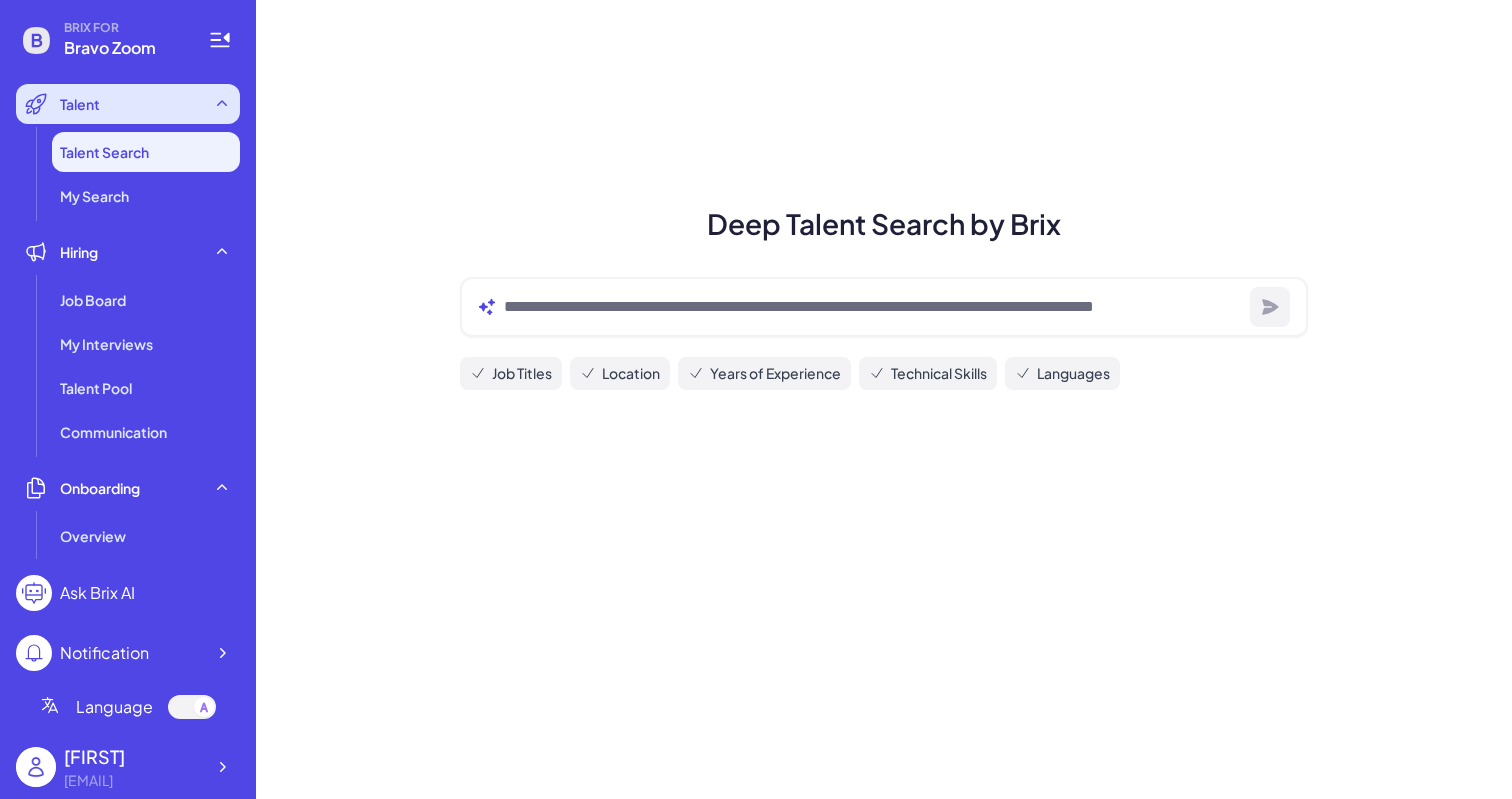 click on "Talent" at bounding box center [128, 104] 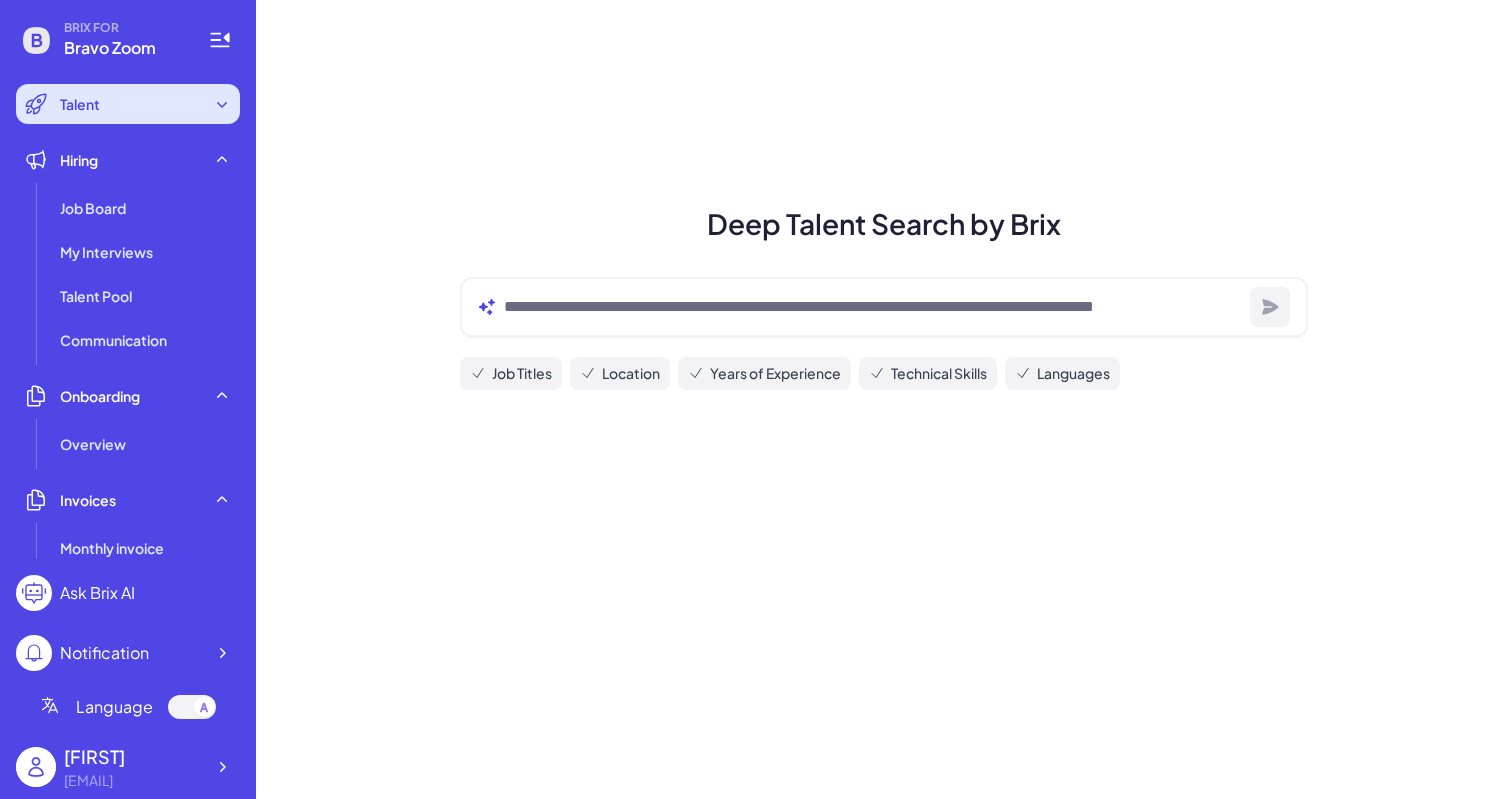 click on "Talent" at bounding box center (128, 104) 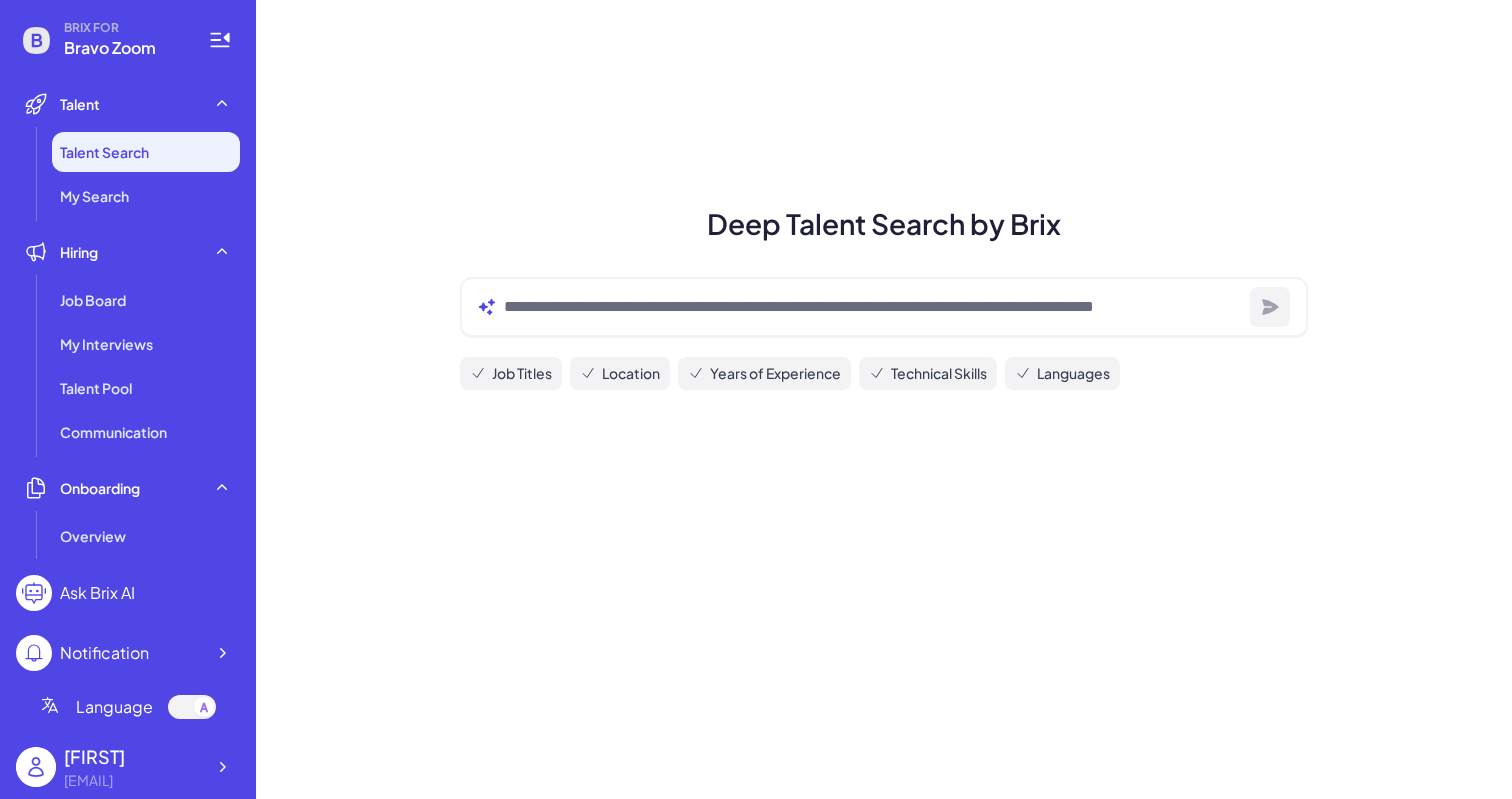 click on "Deep Talent Search by Brix Job Titles Location Years of Experience Technical Skills Languages" at bounding box center [884, 399] 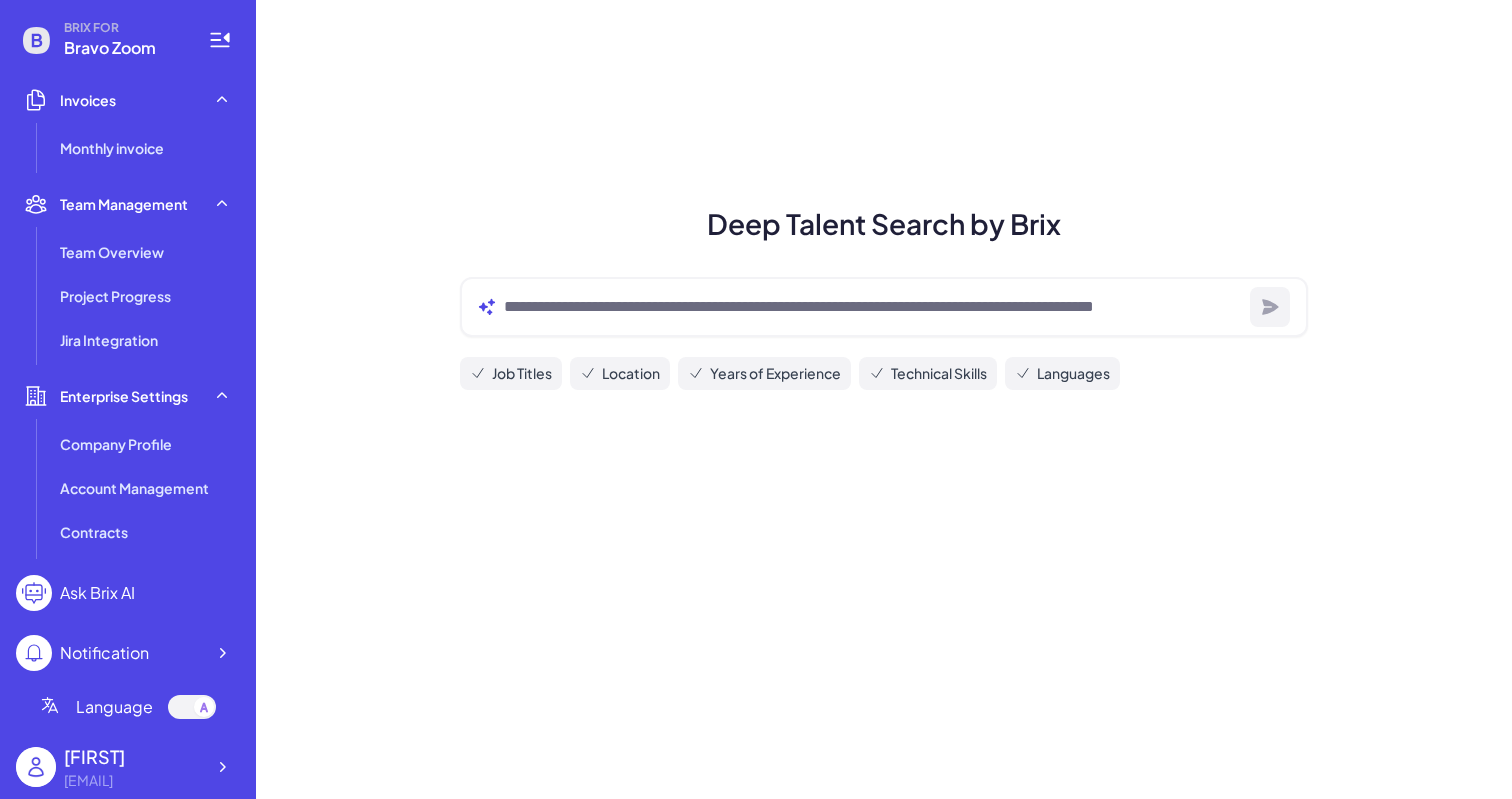 scroll, scrollTop: 0, scrollLeft: 0, axis: both 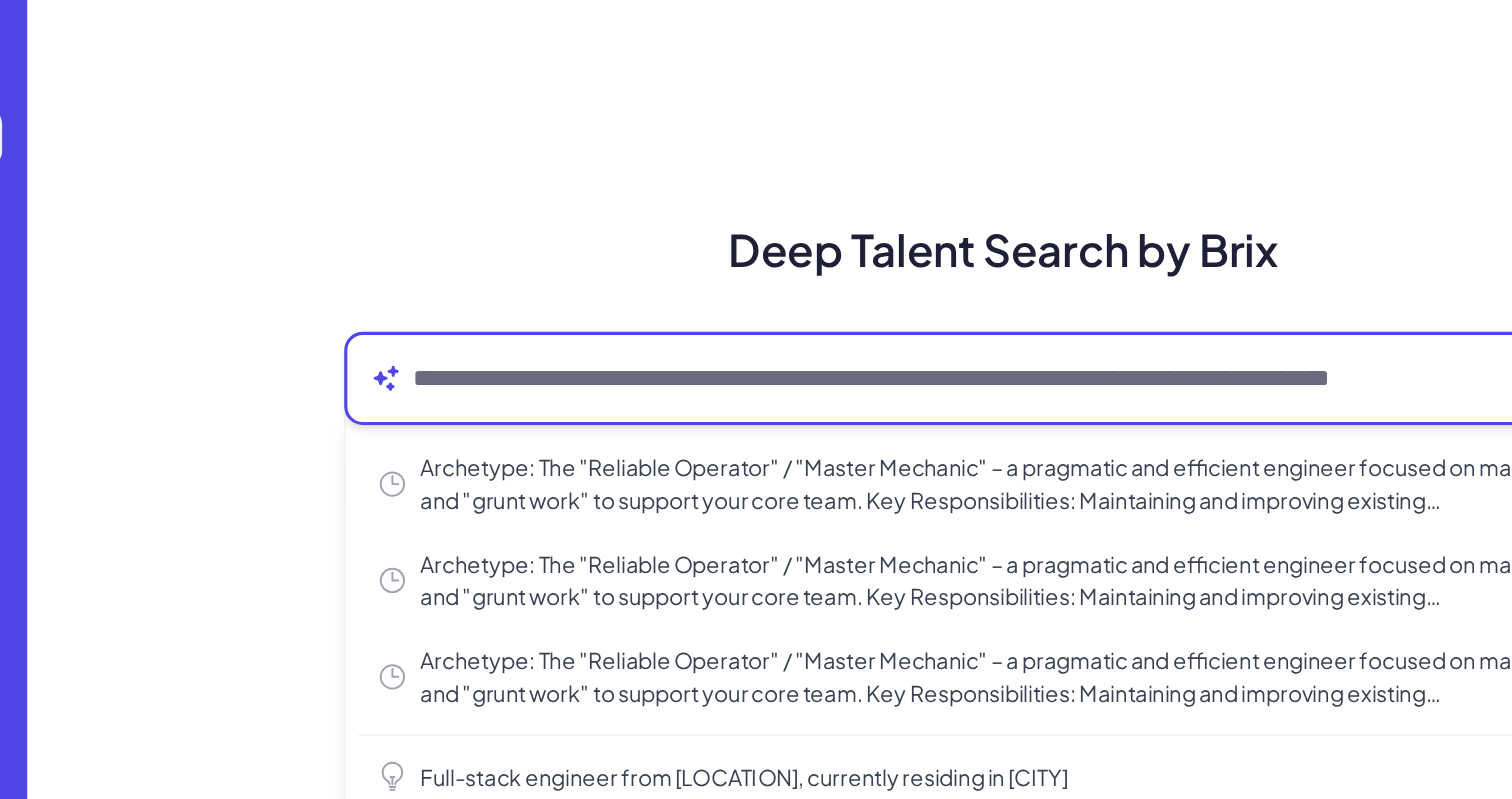 click at bounding box center (873, 307) 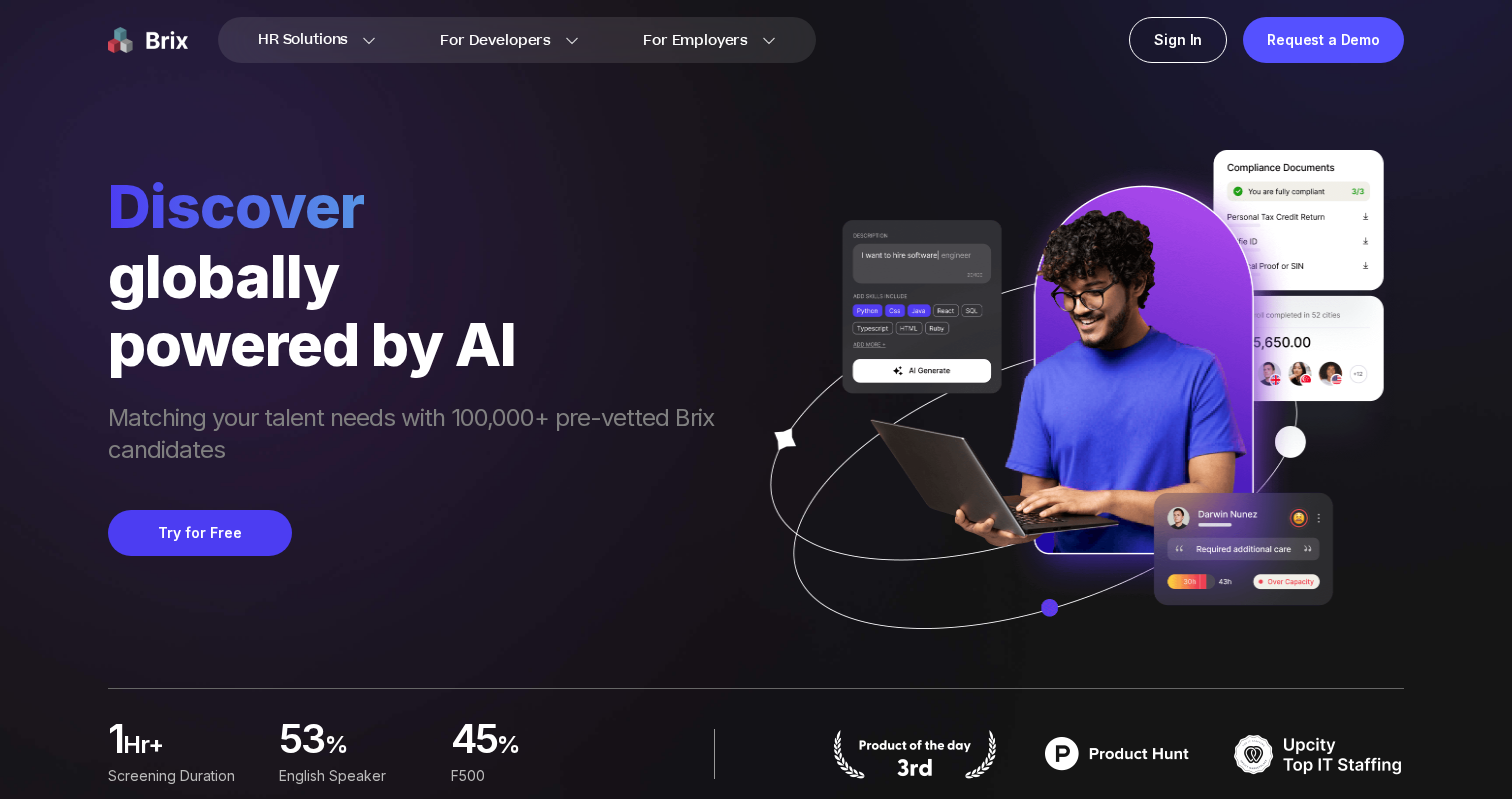 scroll, scrollTop: 0, scrollLeft: 0, axis: both 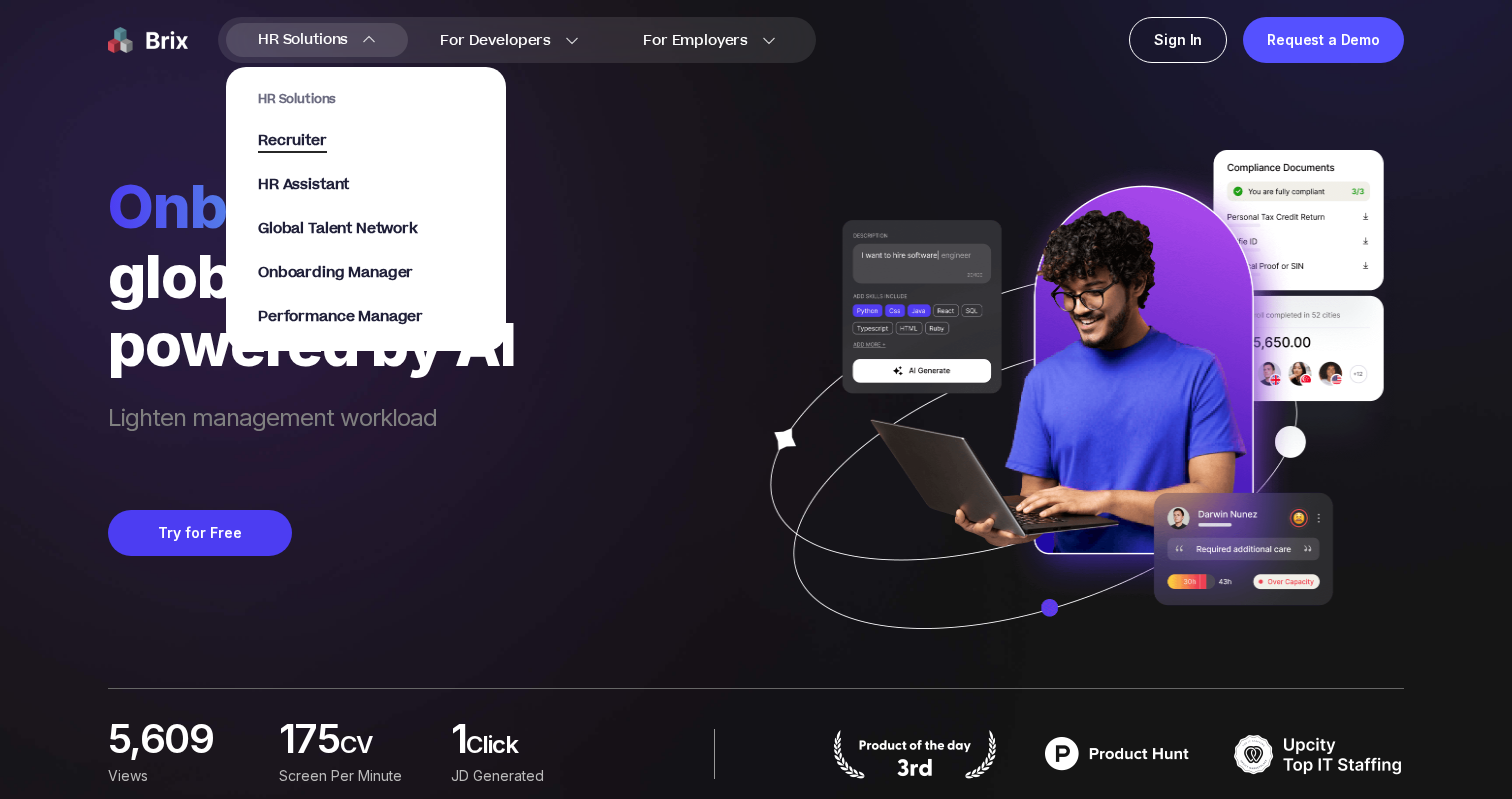 click on "Recruiter" at bounding box center (292, 141) 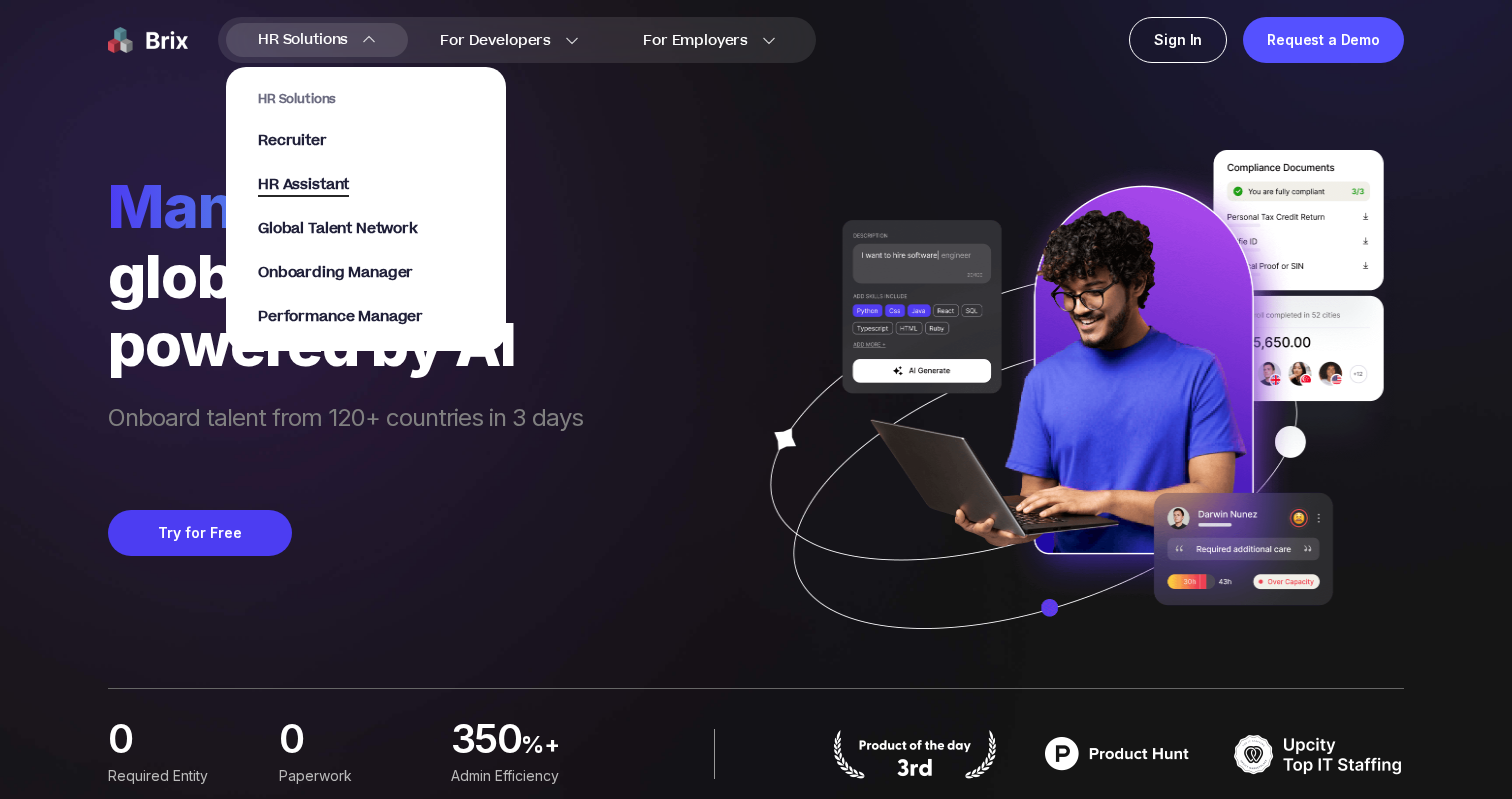 click on "HR Assistant" at bounding box center [303, 185] 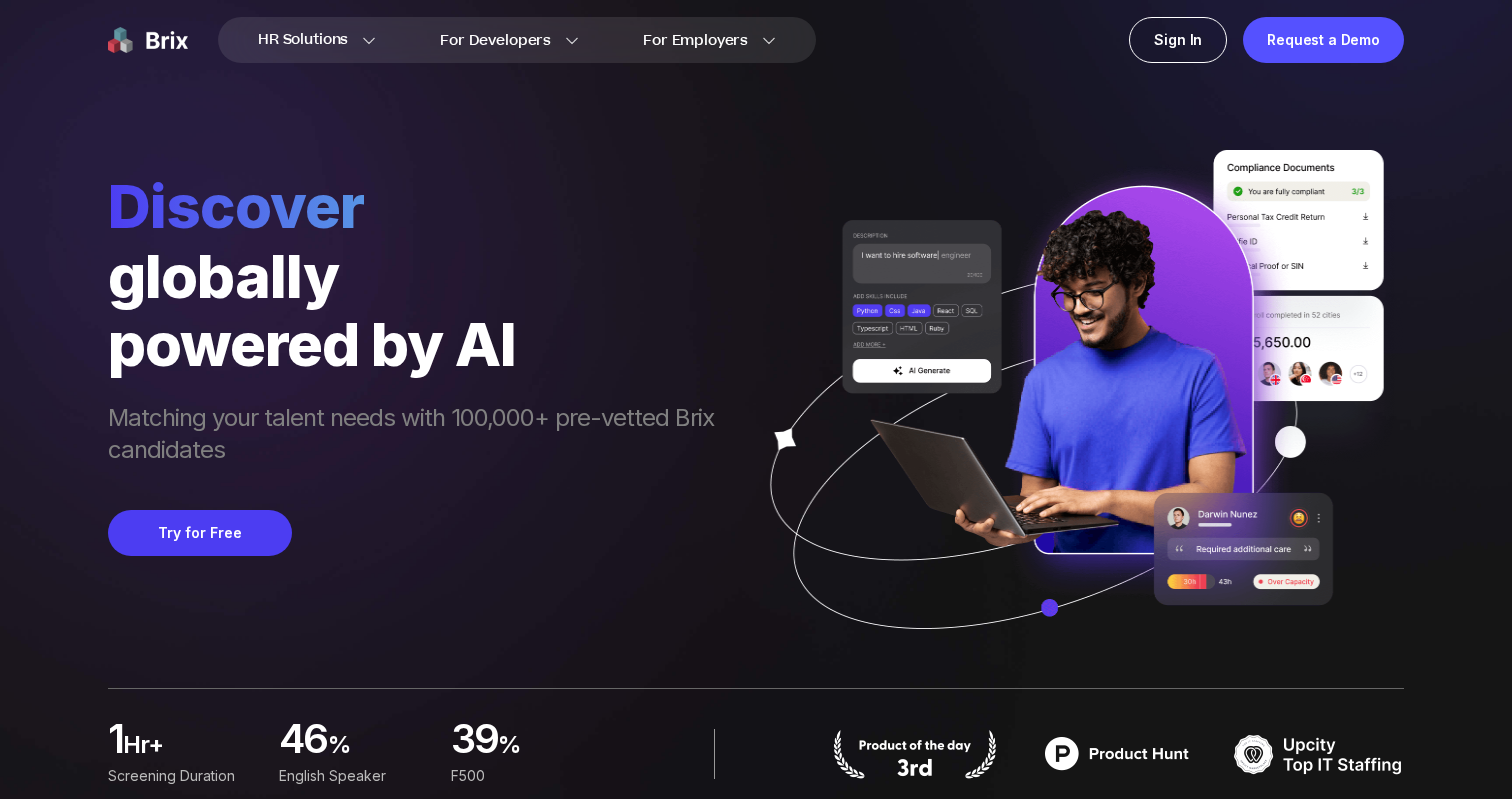 scroll, scrollTop: 0, scrollLeft: 0, axis: both 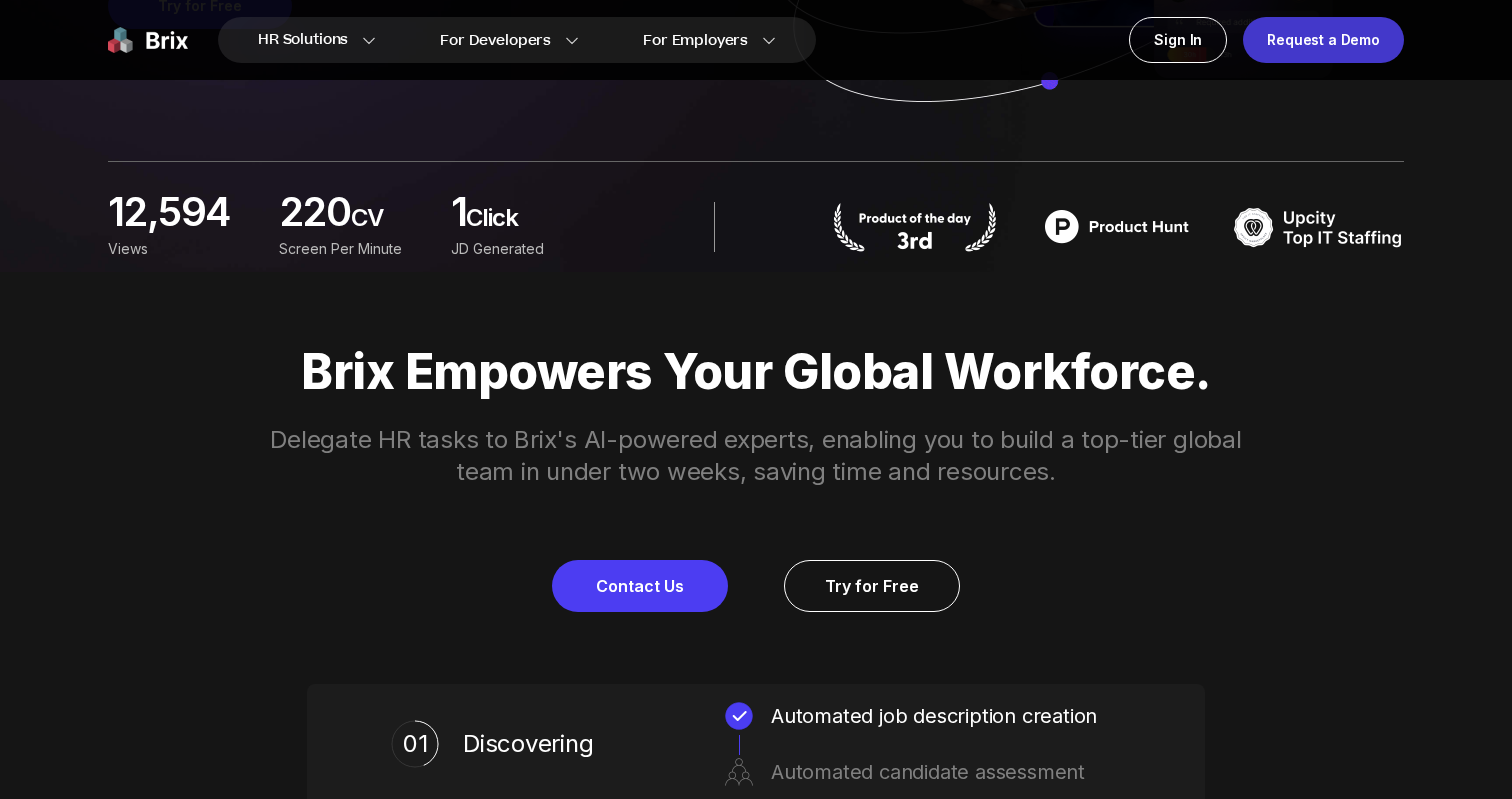 click on "Request a Demo" at bounding box center (1323, 40) 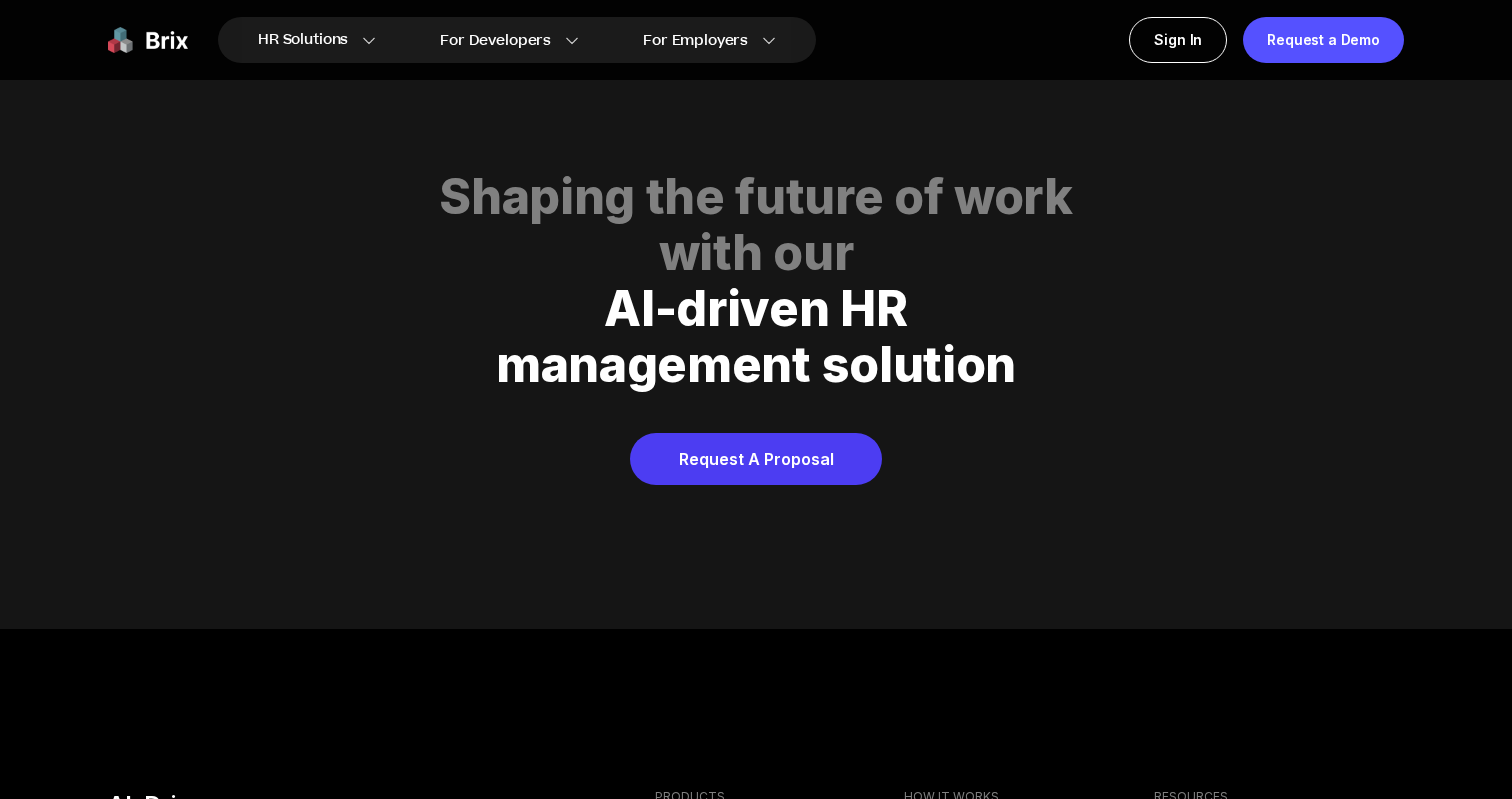 scroll, scrollTop: 9668, scrollLeft: 0, axis: vertical 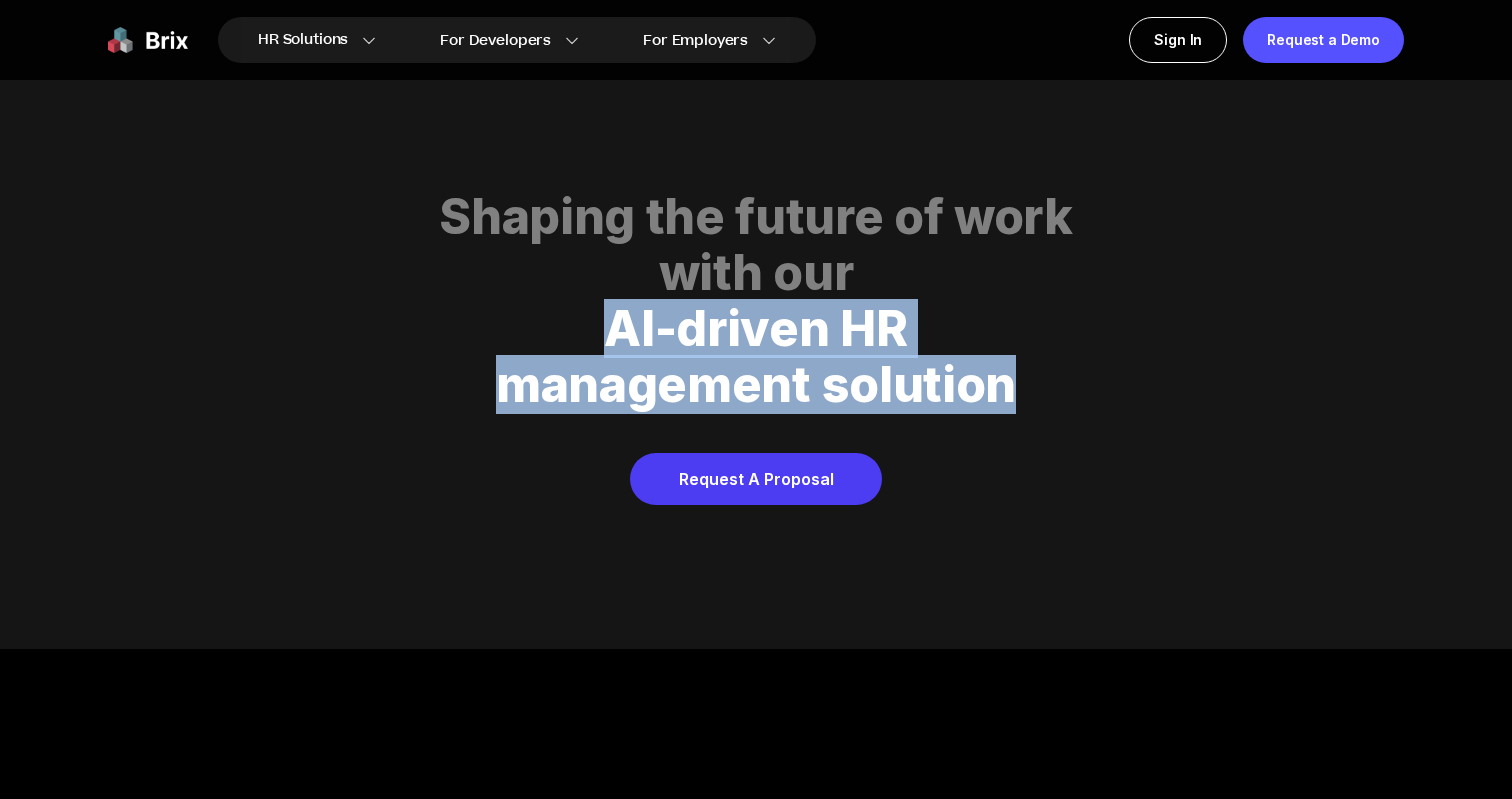 drag, startPoint x: 615, startPoint y: 327, endPoint x: 1036, endPoint y: 393, distance: 426.142 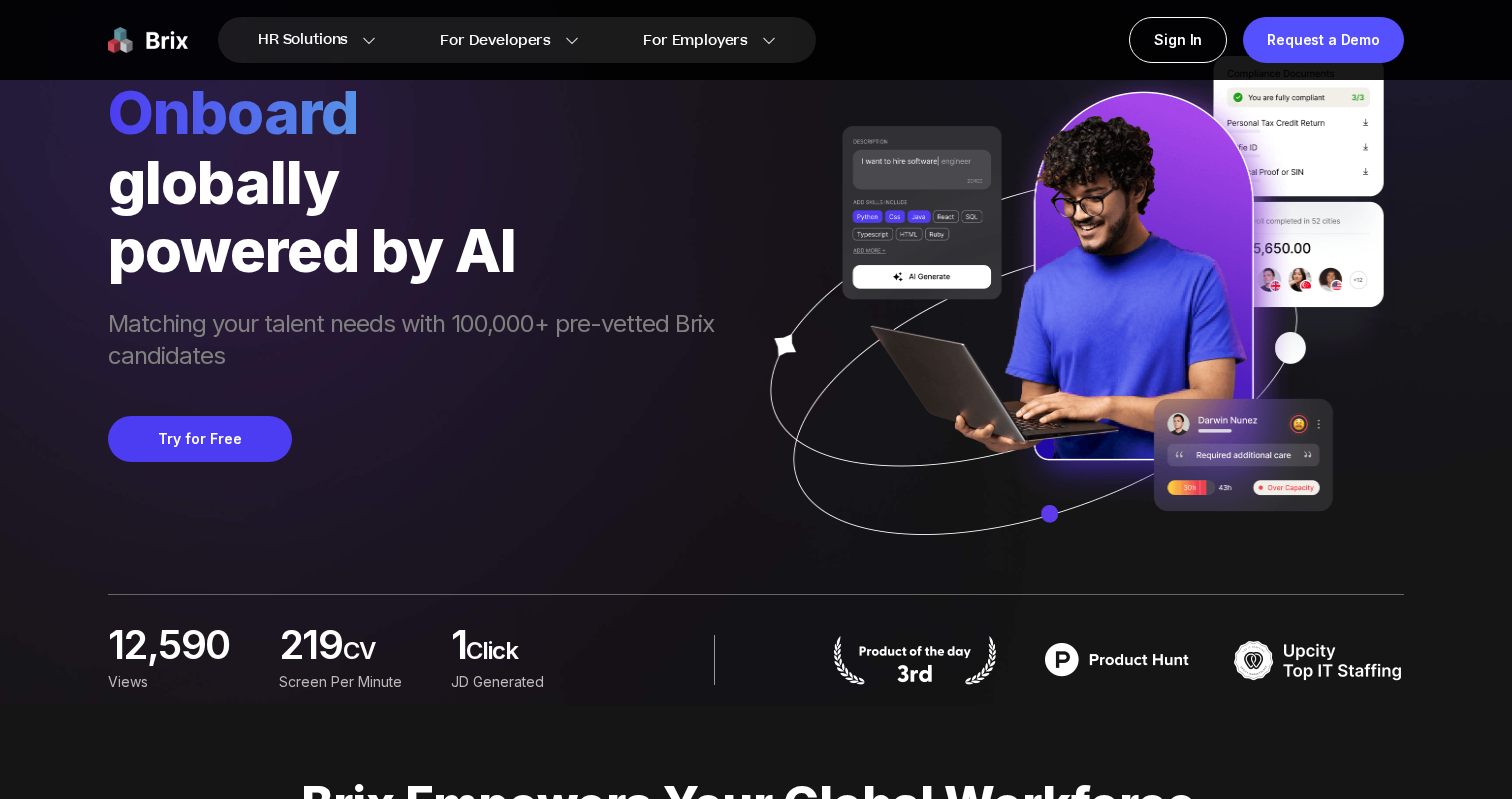scroll, scrollTop: 88, scrollLeft: 0, axis: vertical 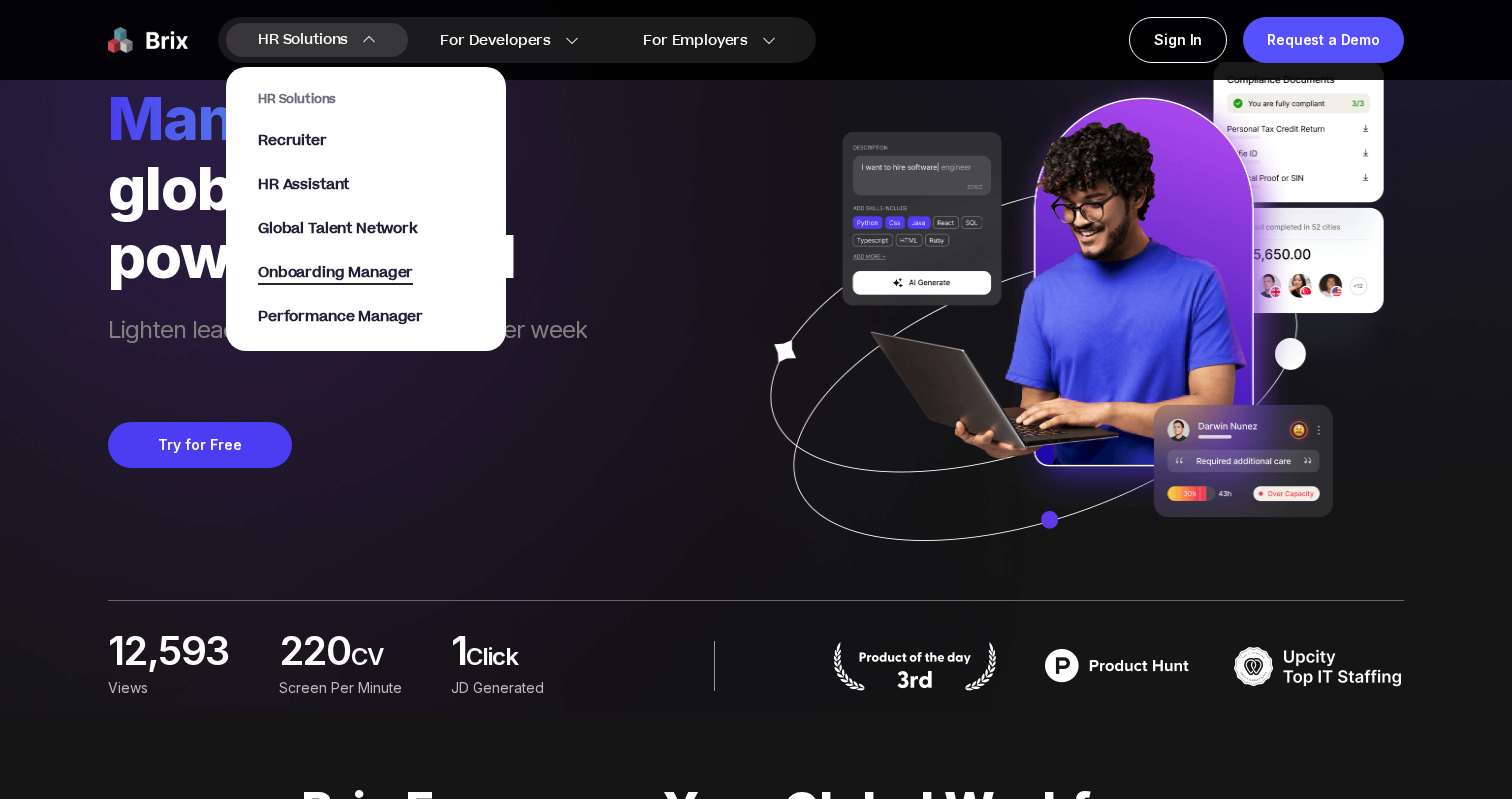 click on "Onboarding Manager" at bounding box center (335, 273) 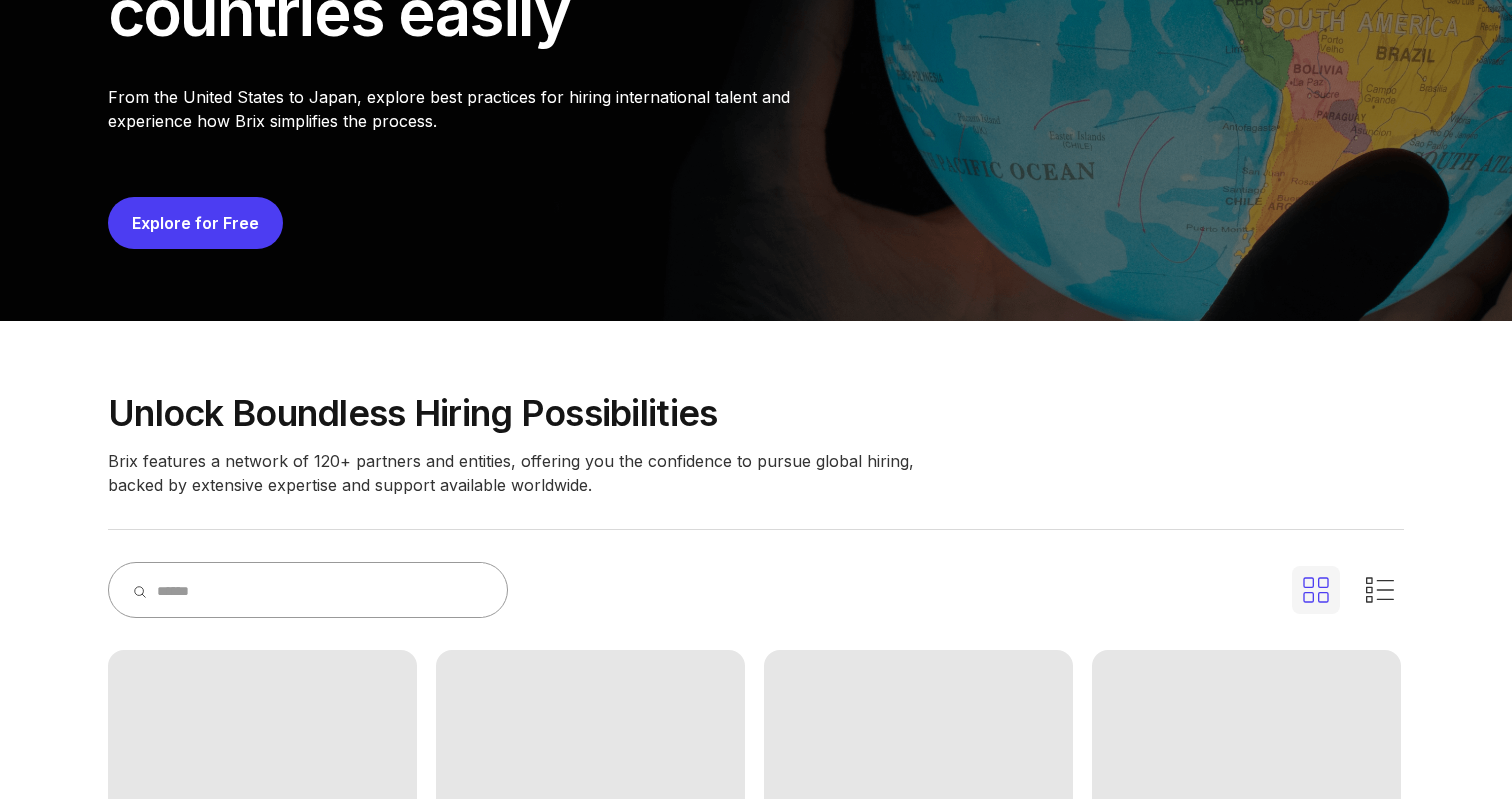 scroll, scrollTop: 0, scrollLeft: 0, axis: both 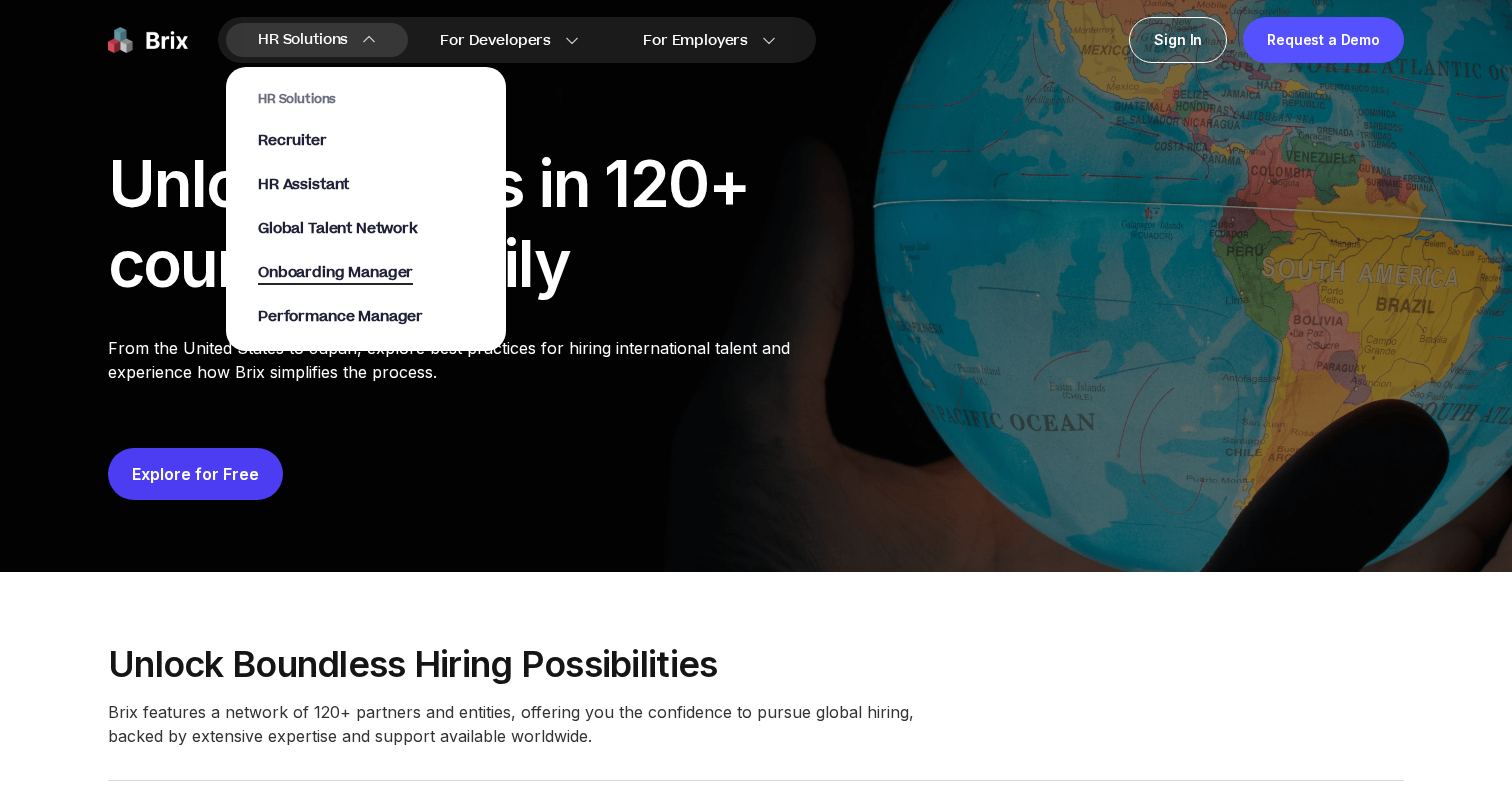 click on "Onboarding Manager" at bounding box center (335, 273) 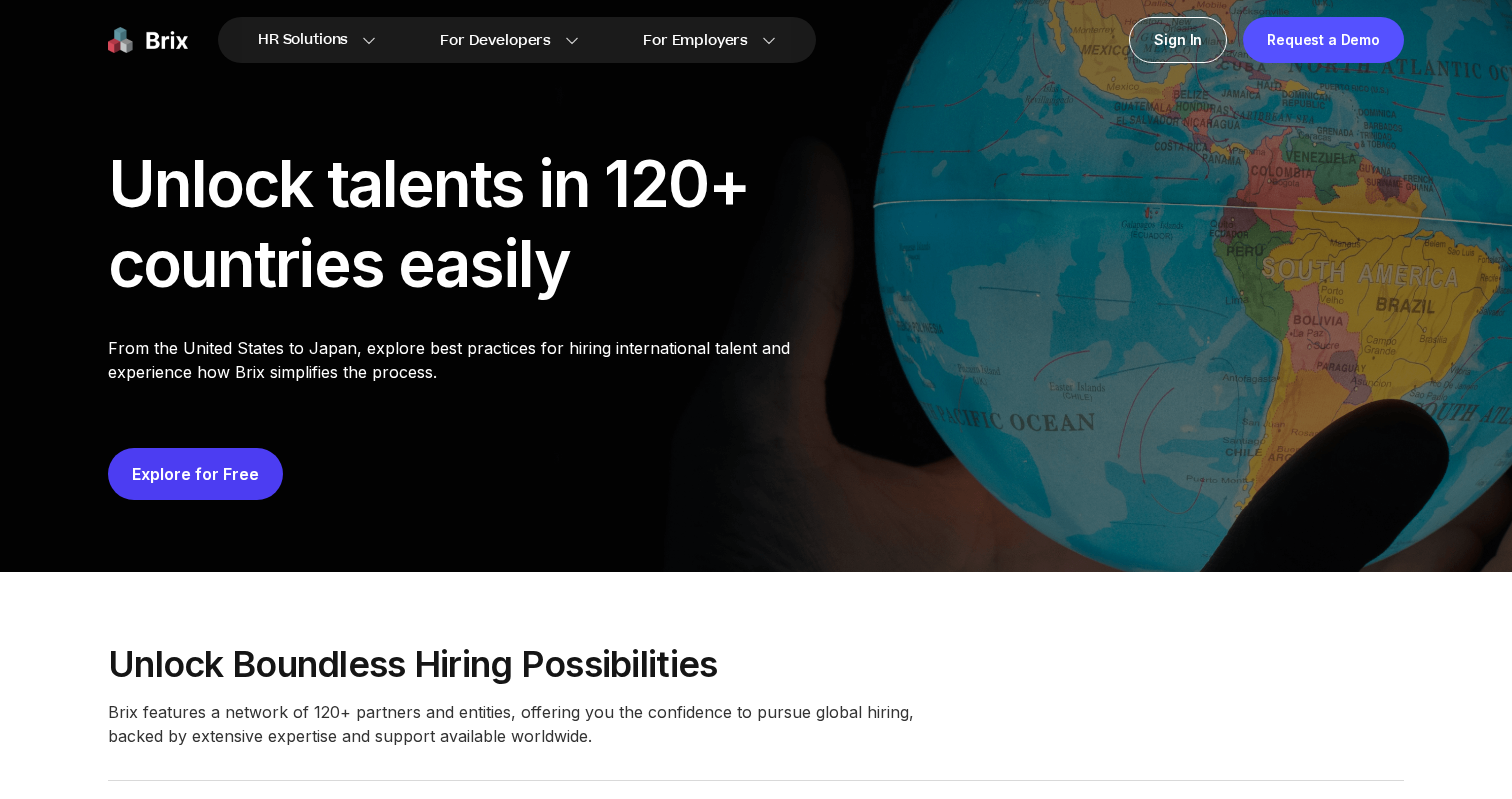 click on "Unlock talents in [NUMBER]+ countries easily From the [COUNTRY] to [COUNTRY], explore best practices for hiring international talent and experience how Brix simplifies the process. Explore for Free" at bounding box center (756, 322) 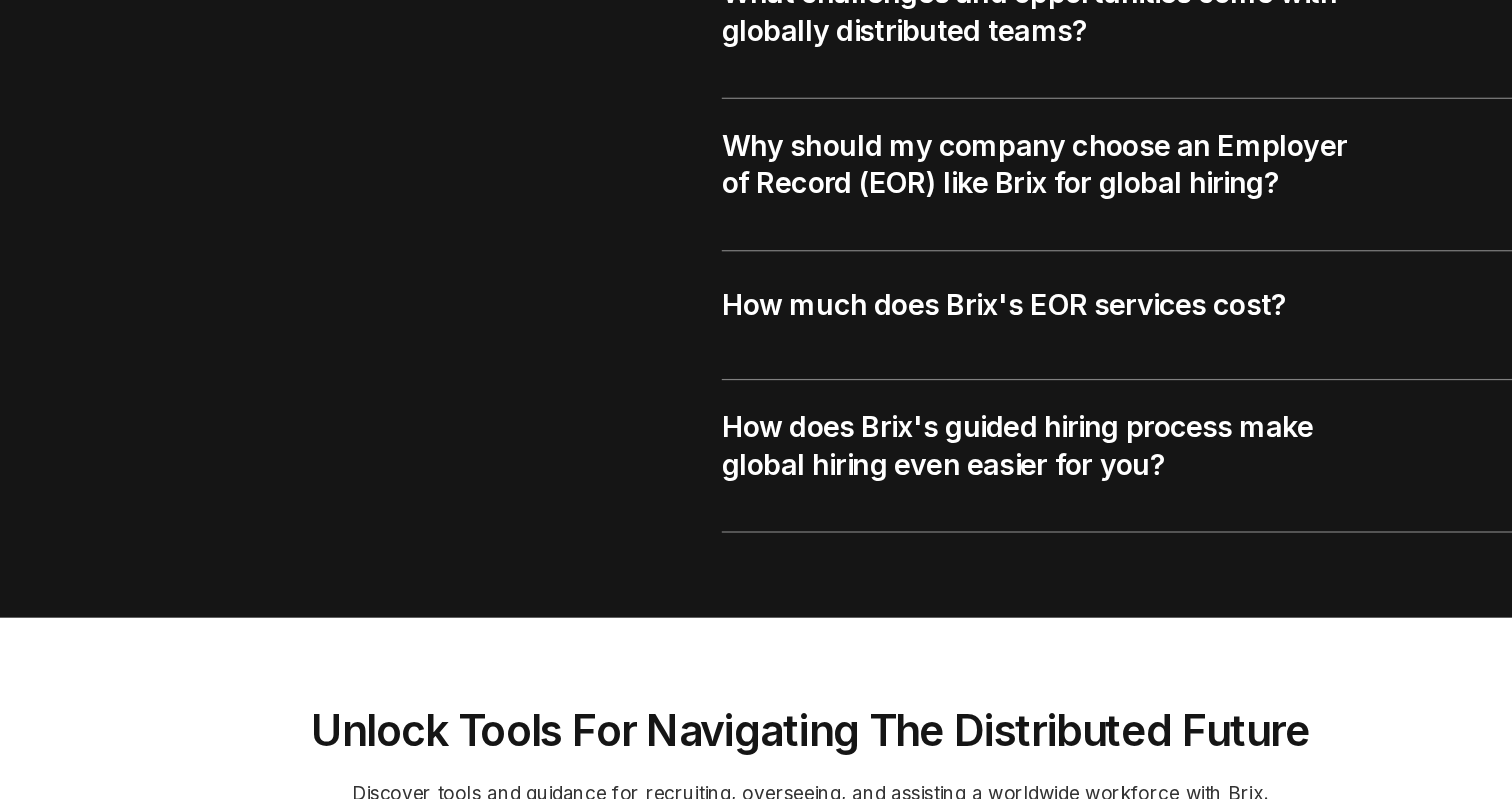 scroll, scrollTop: 2419, scrollLeft: 0, axis: vertical 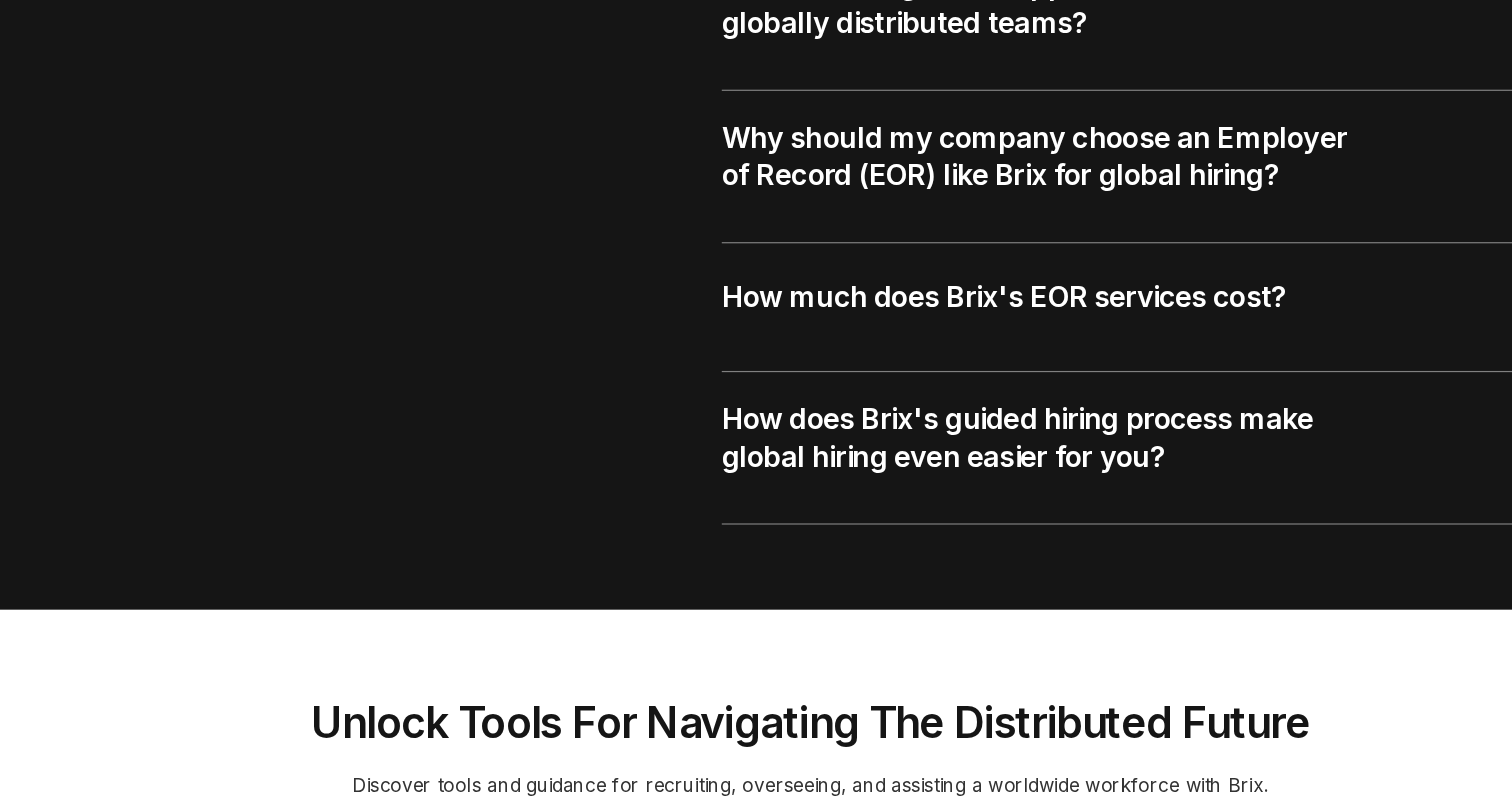 click on "How much does Brix's EOR services cost?" at bounding box center [951, 374] 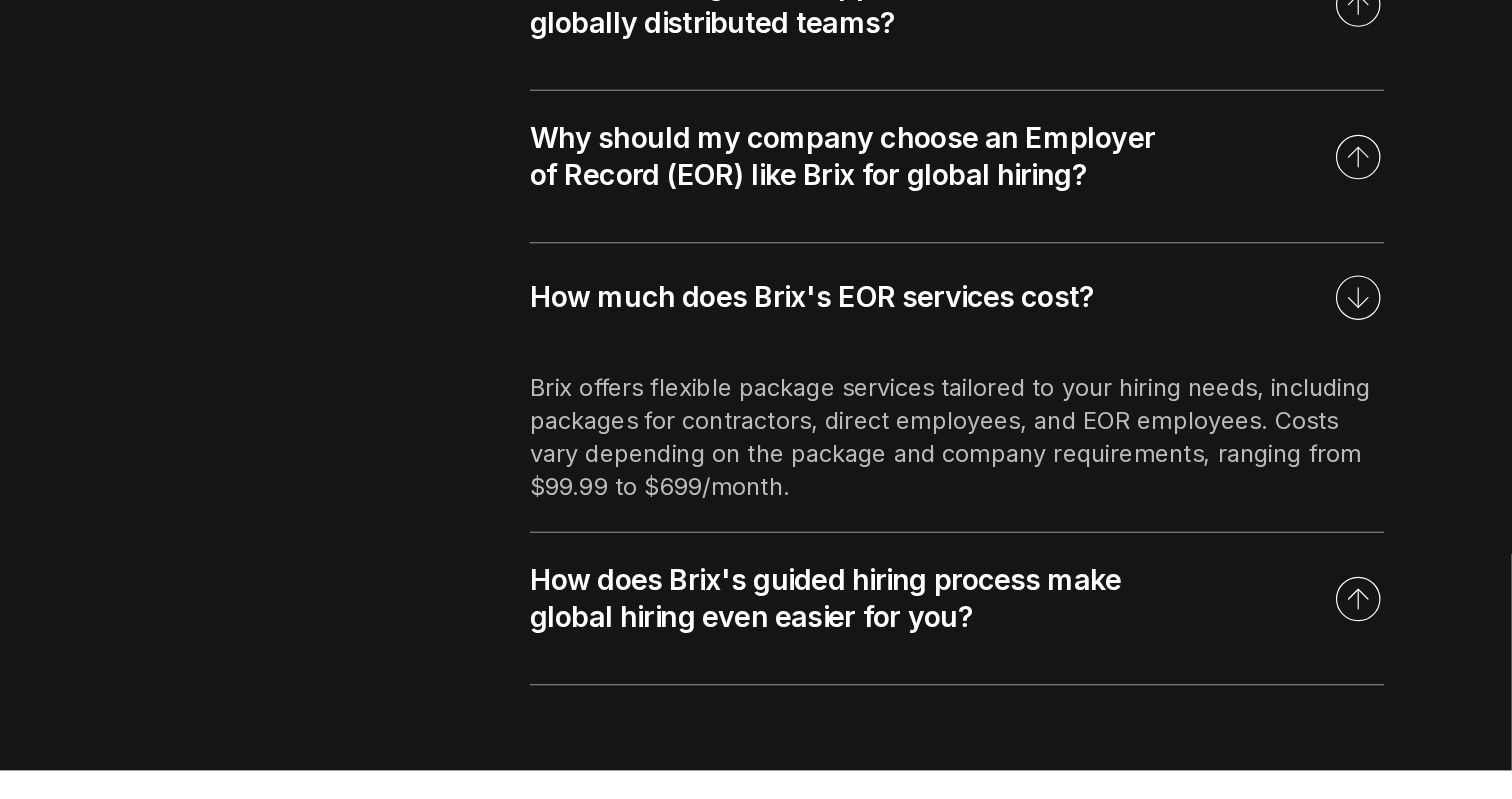 scroll, scrollTop: 2419, scrollLeft: 0, axis: vertical 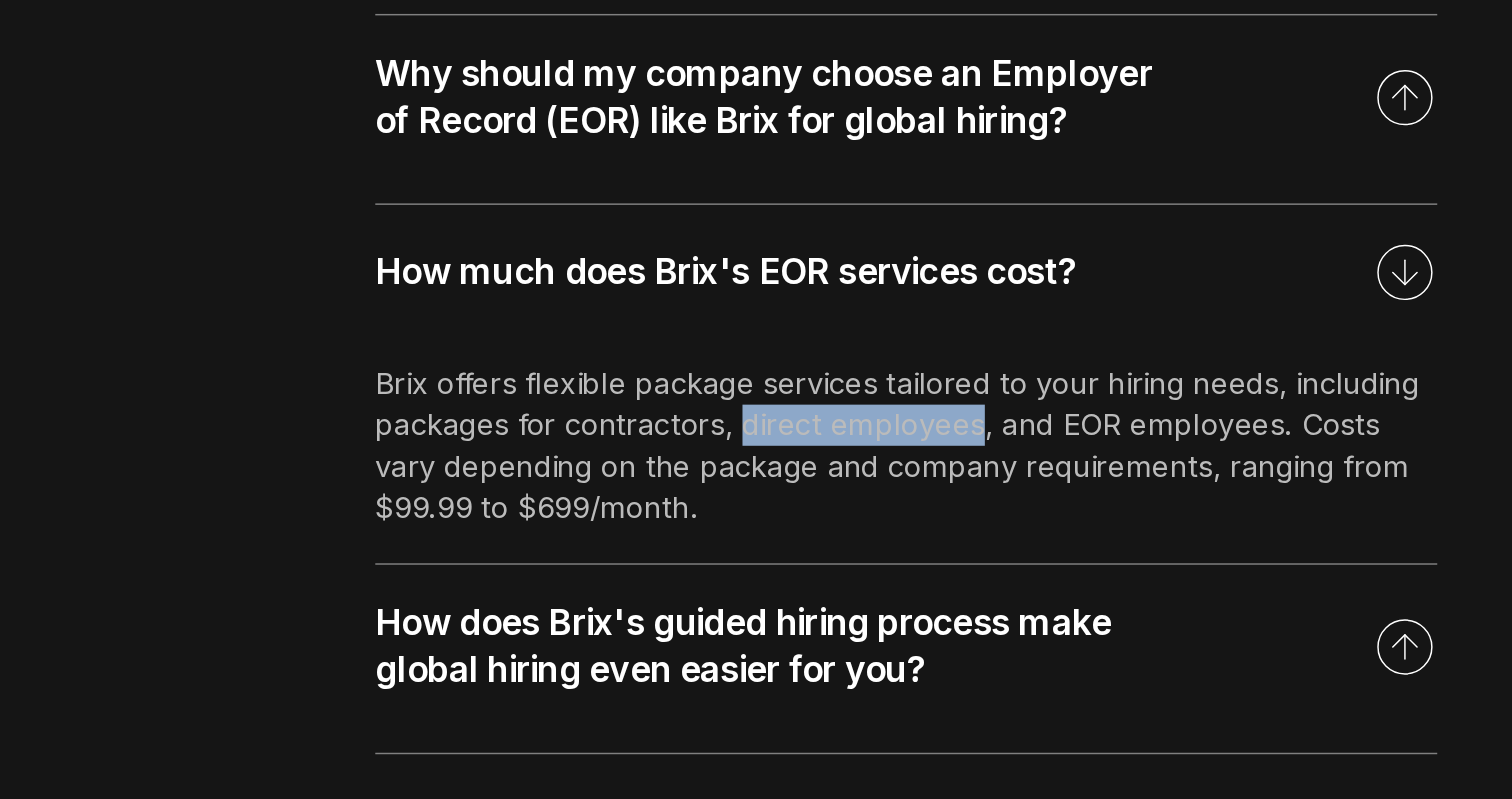 drag, startPoint x: 927, startPoint y: 478, endPoint x: 1089, endPoint y: 466, distance: 162.44383 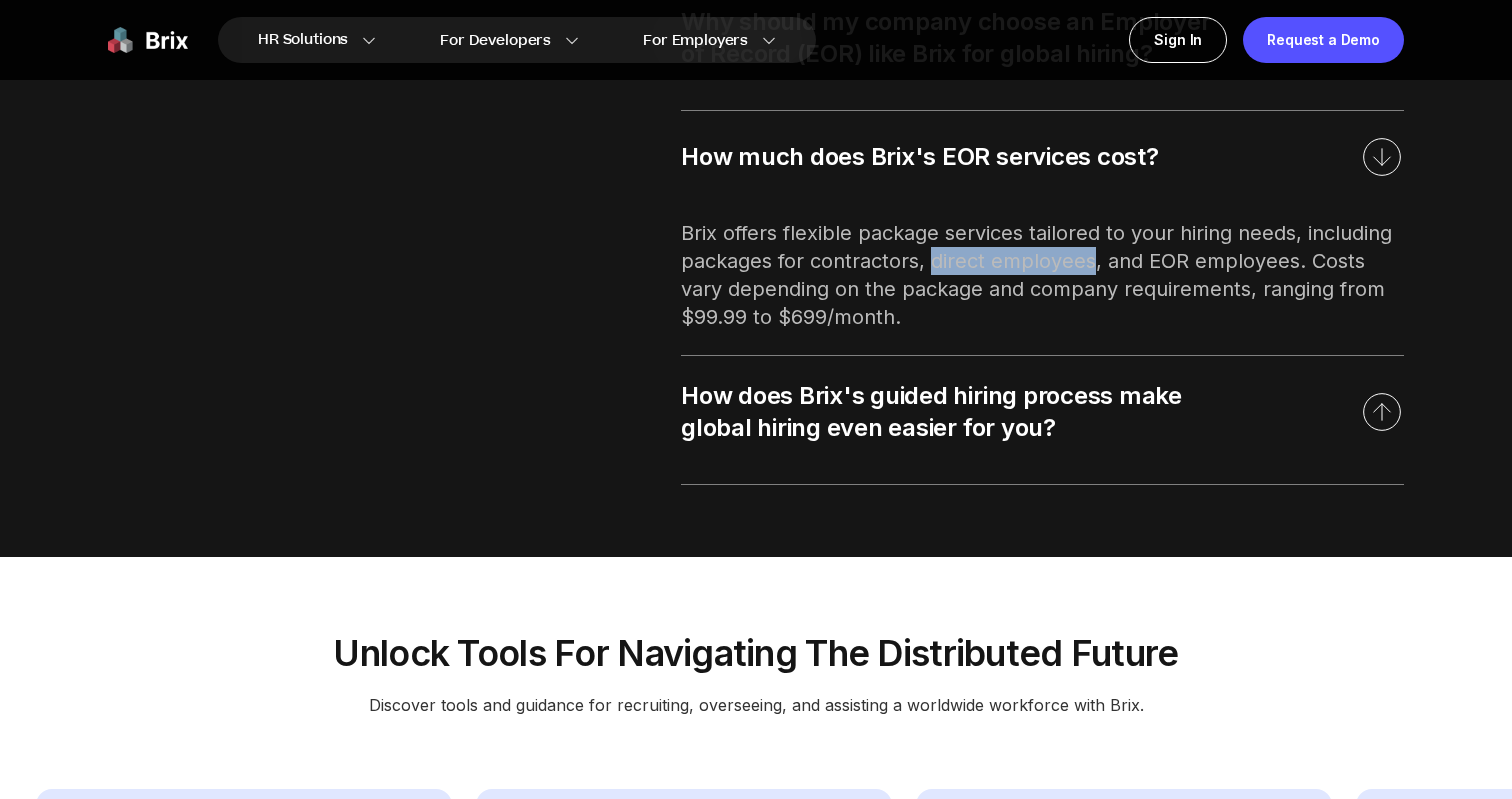 scroll, scrollTop: 2591, scrollLeft: 0, axis: vertical 